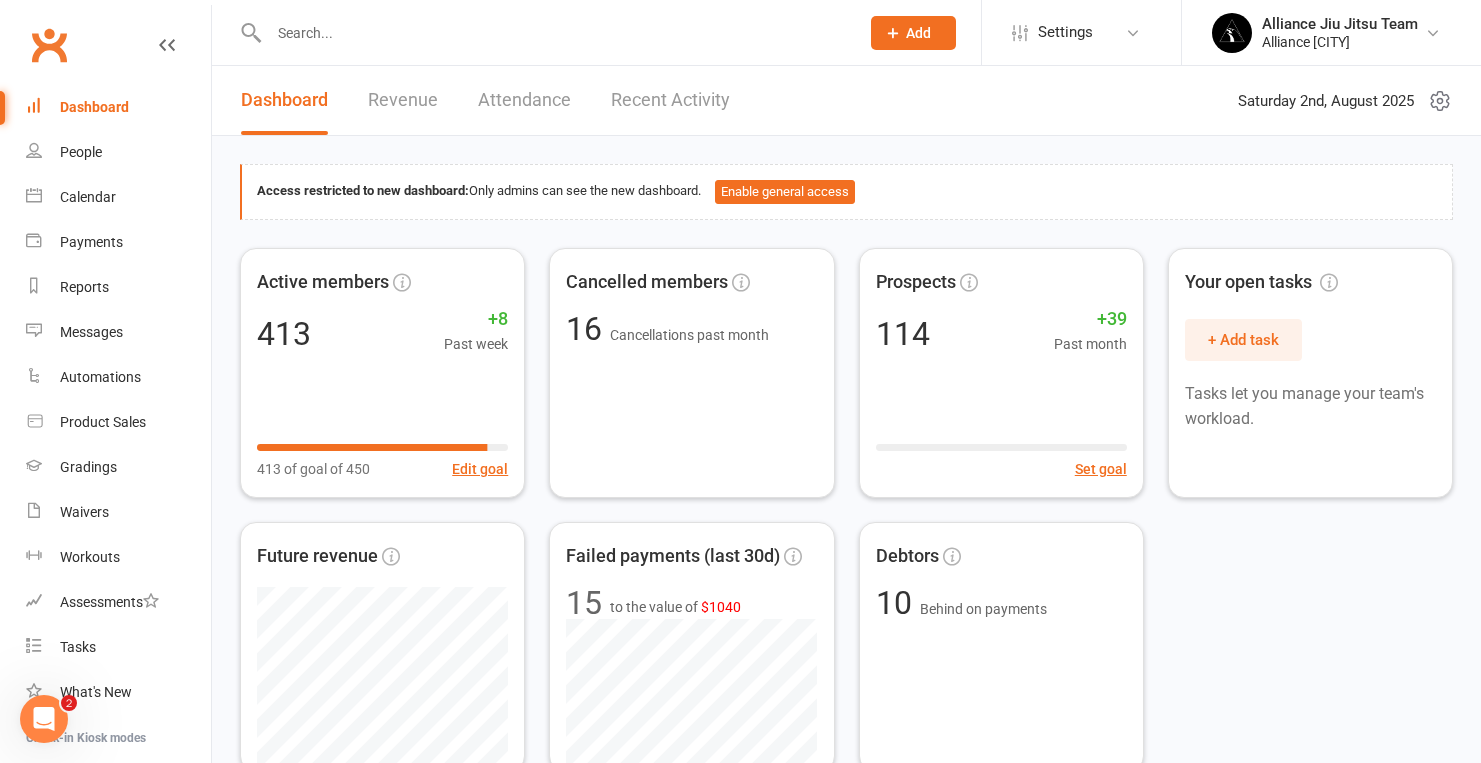 scroll, scrollTop: 0, scrollLeft: 0, axis: both 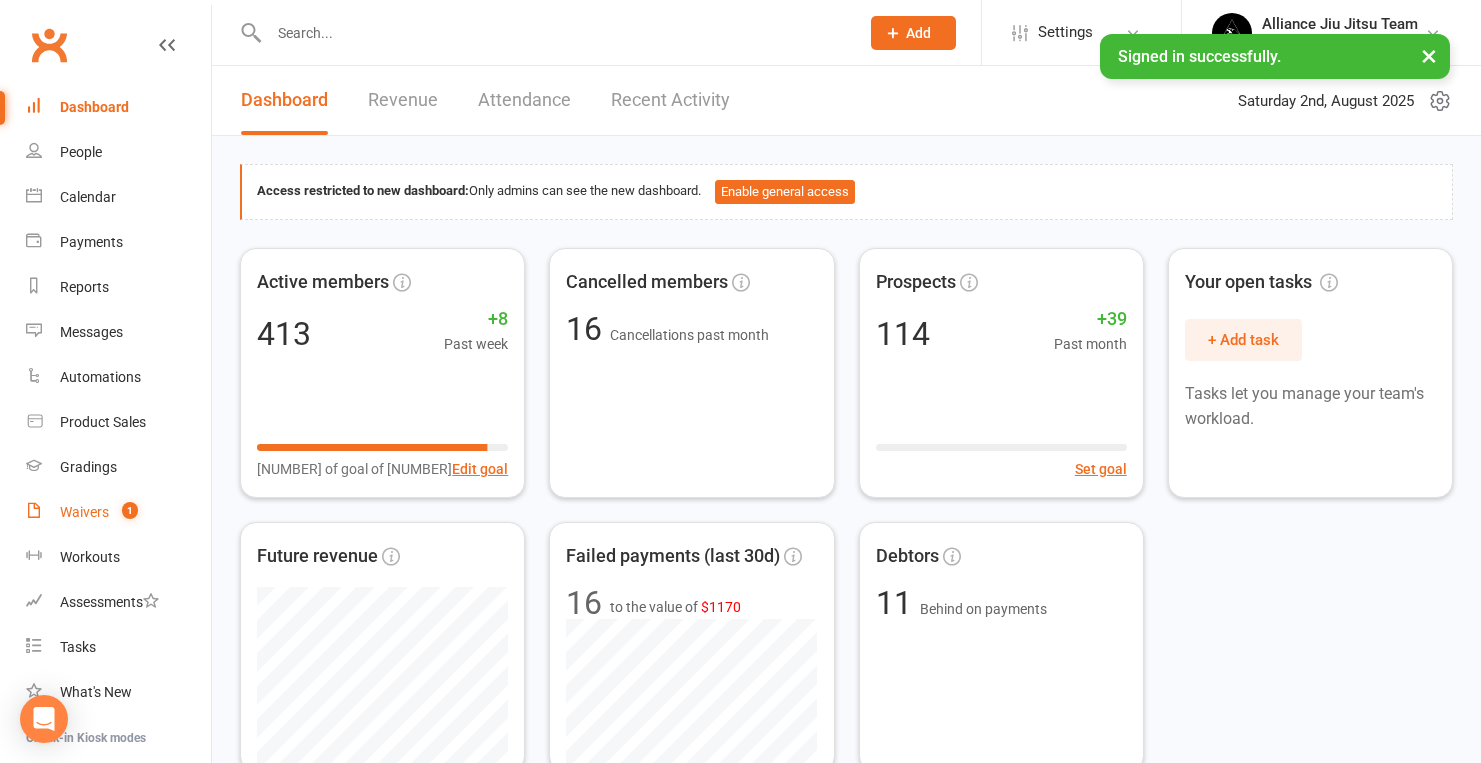 click on "1" at bounding box center (125, 512) 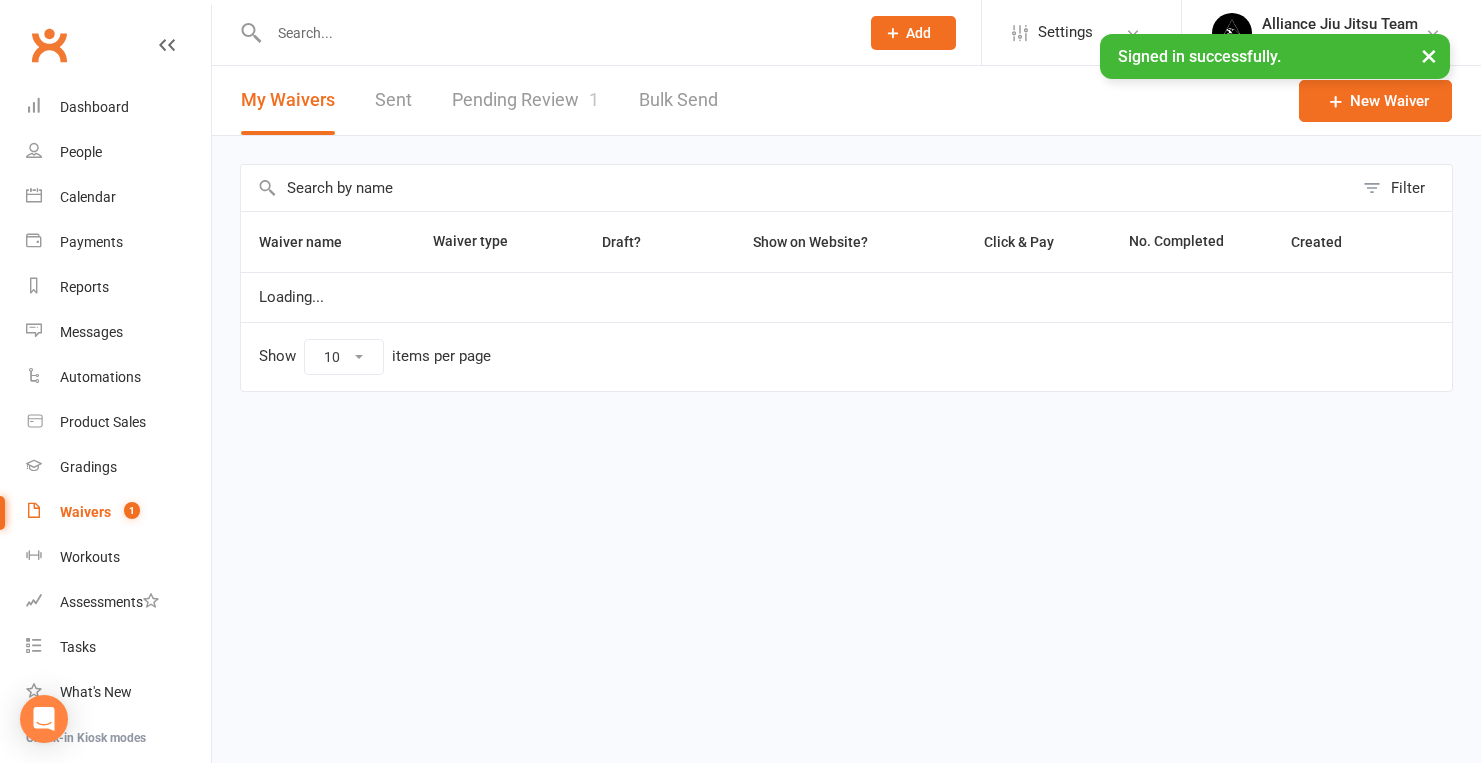 select on "25" 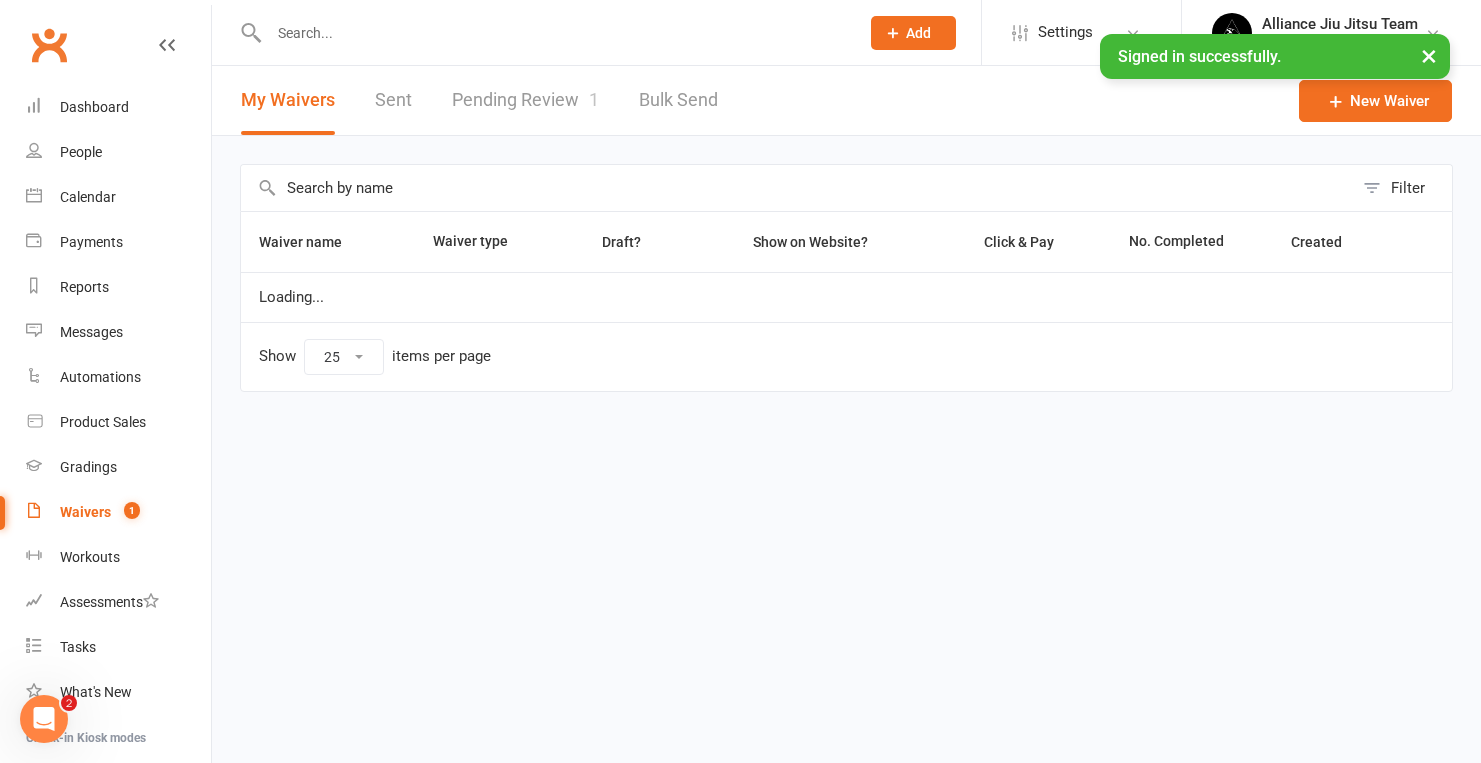 scroll, scrollTop: 0, scrollLeft: 0, axis: both 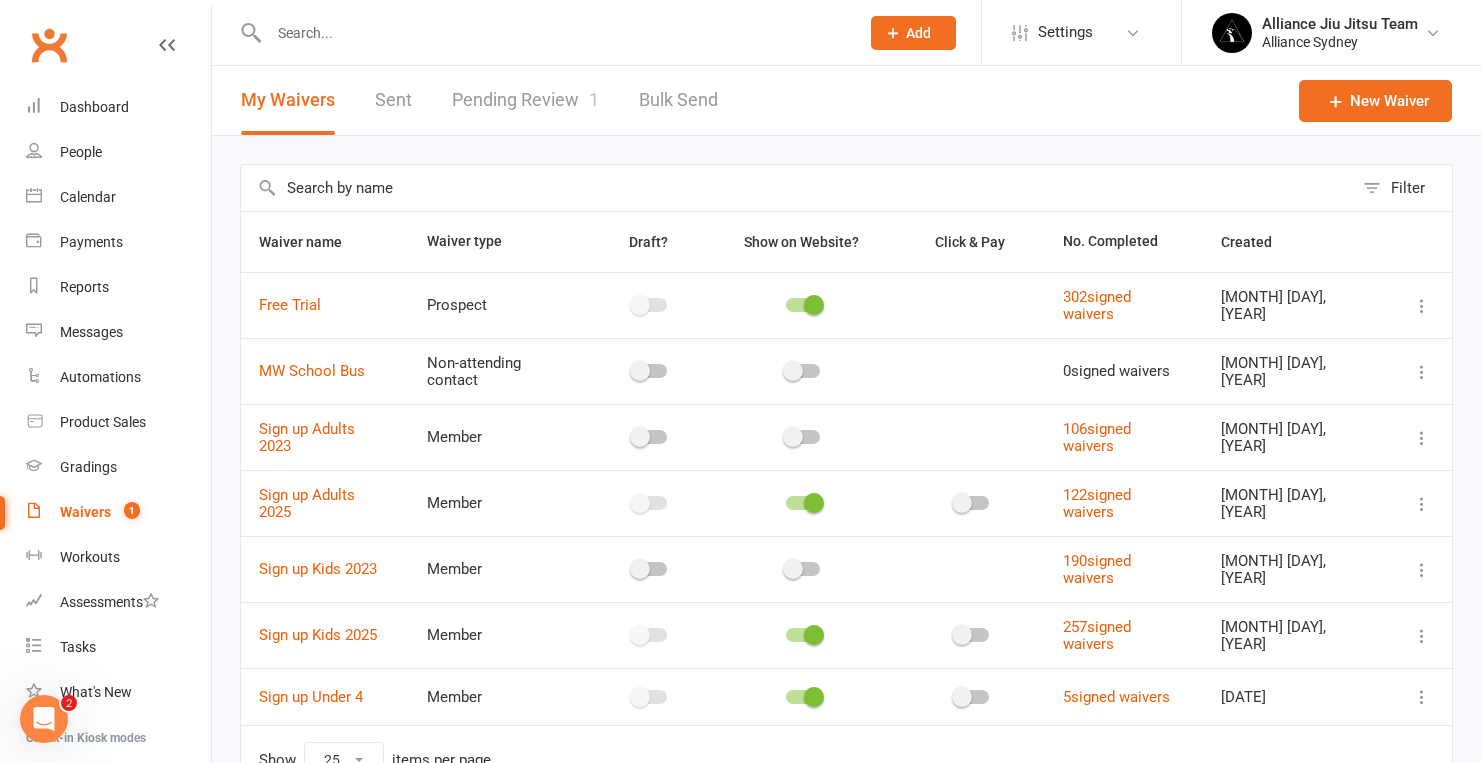 click on "Pending Review 1" at bounding box center (525, 100) 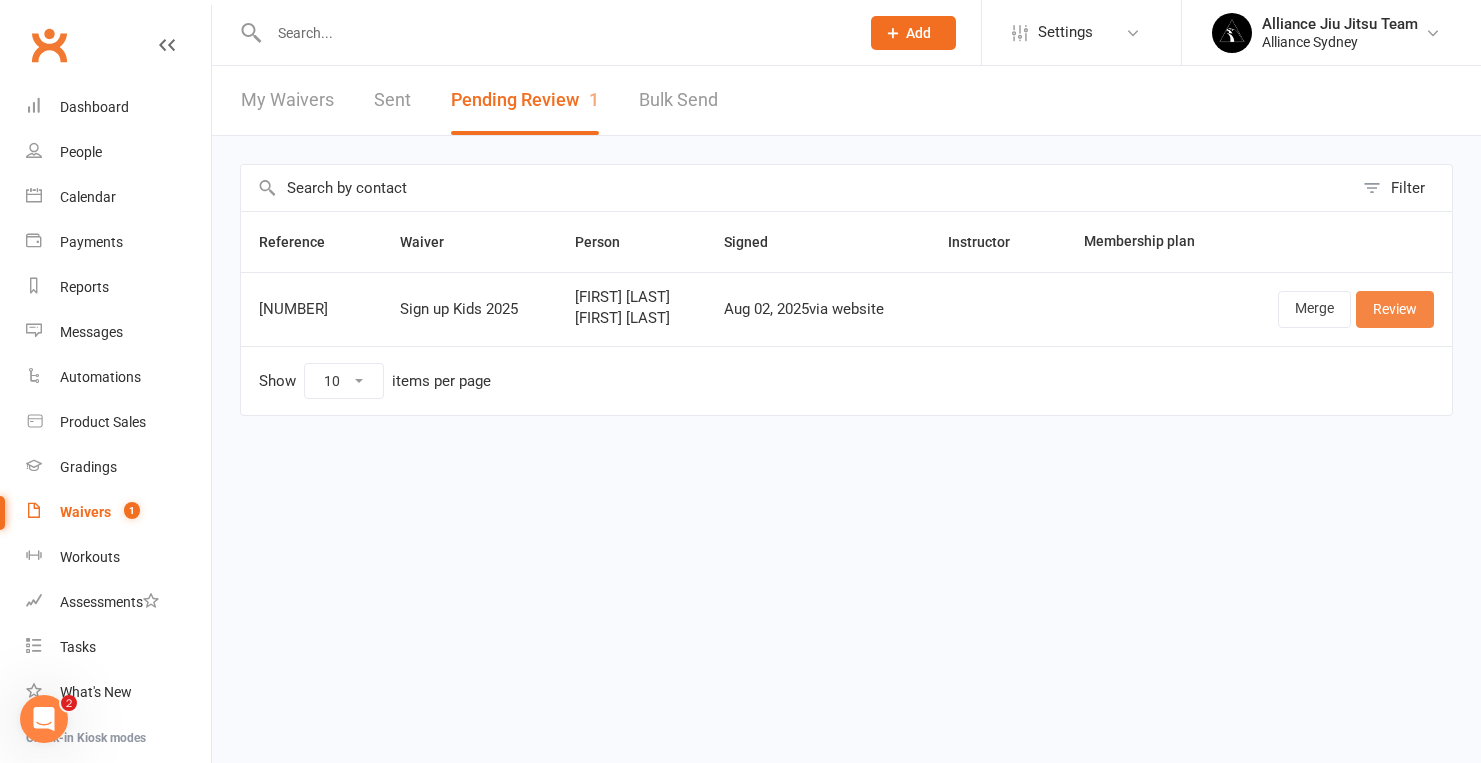 click on "Review" at bounding box center [1395, 309] 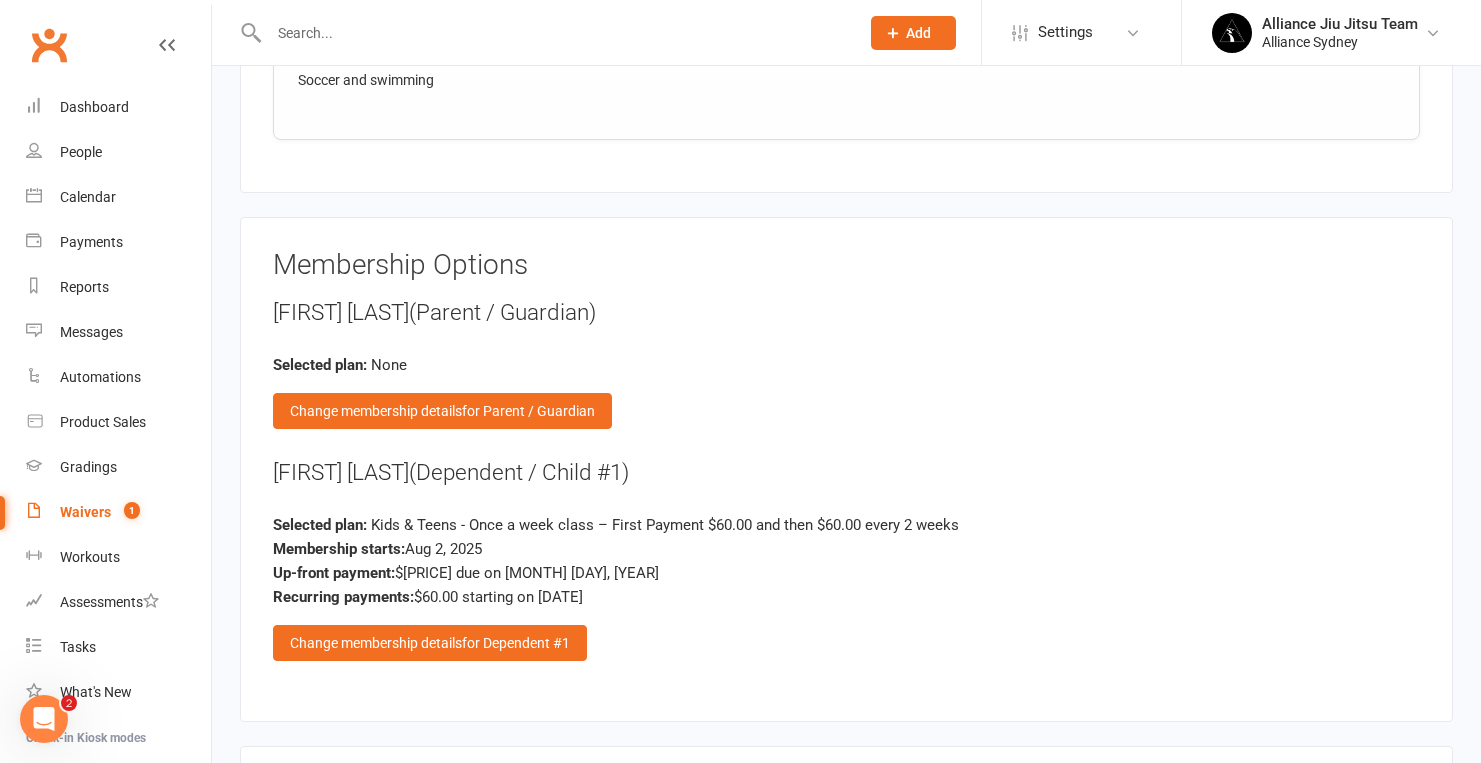 scroll, scrollTop: 2921, scrollLeft: 0, axis: vertical 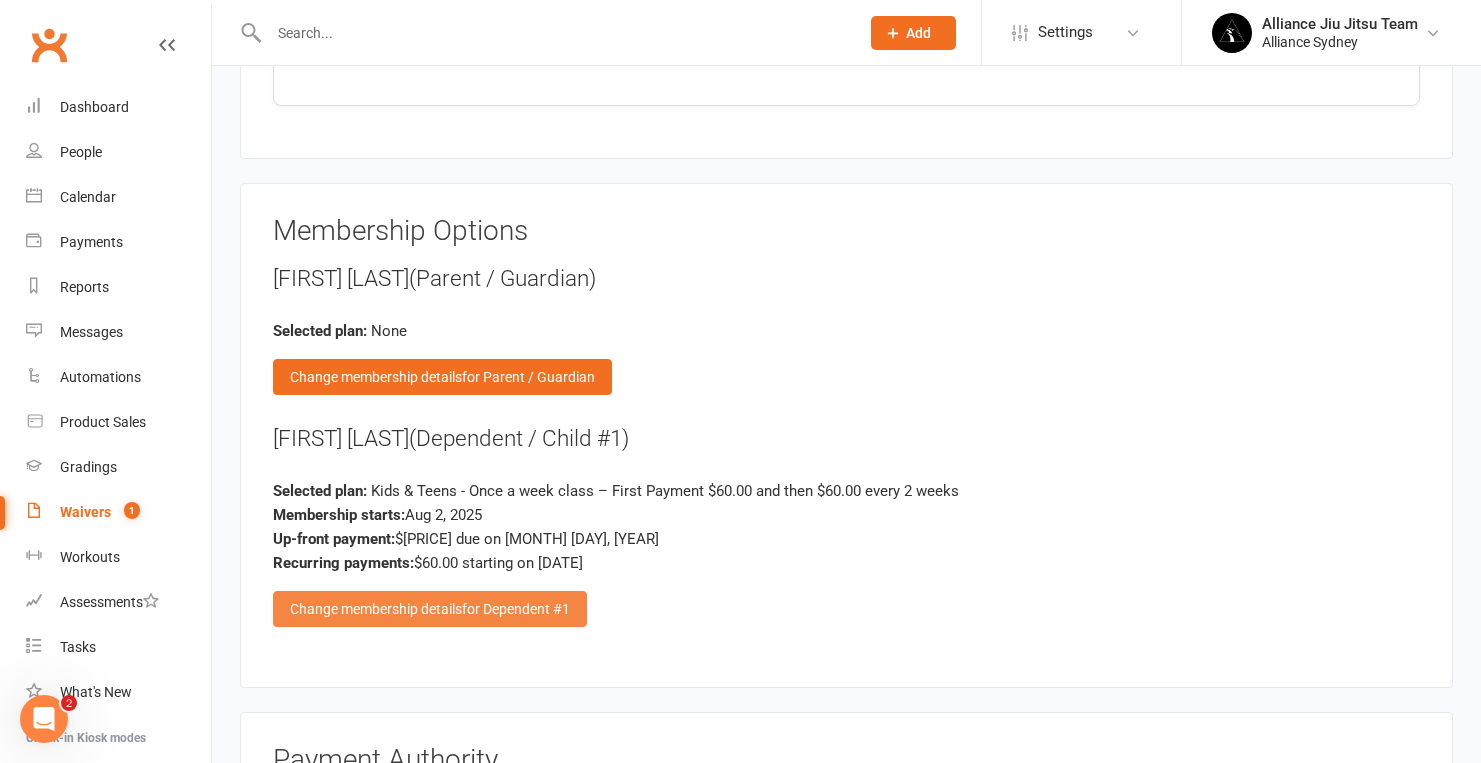 click on "for Dependent #1" at bounding box center (516, 609) 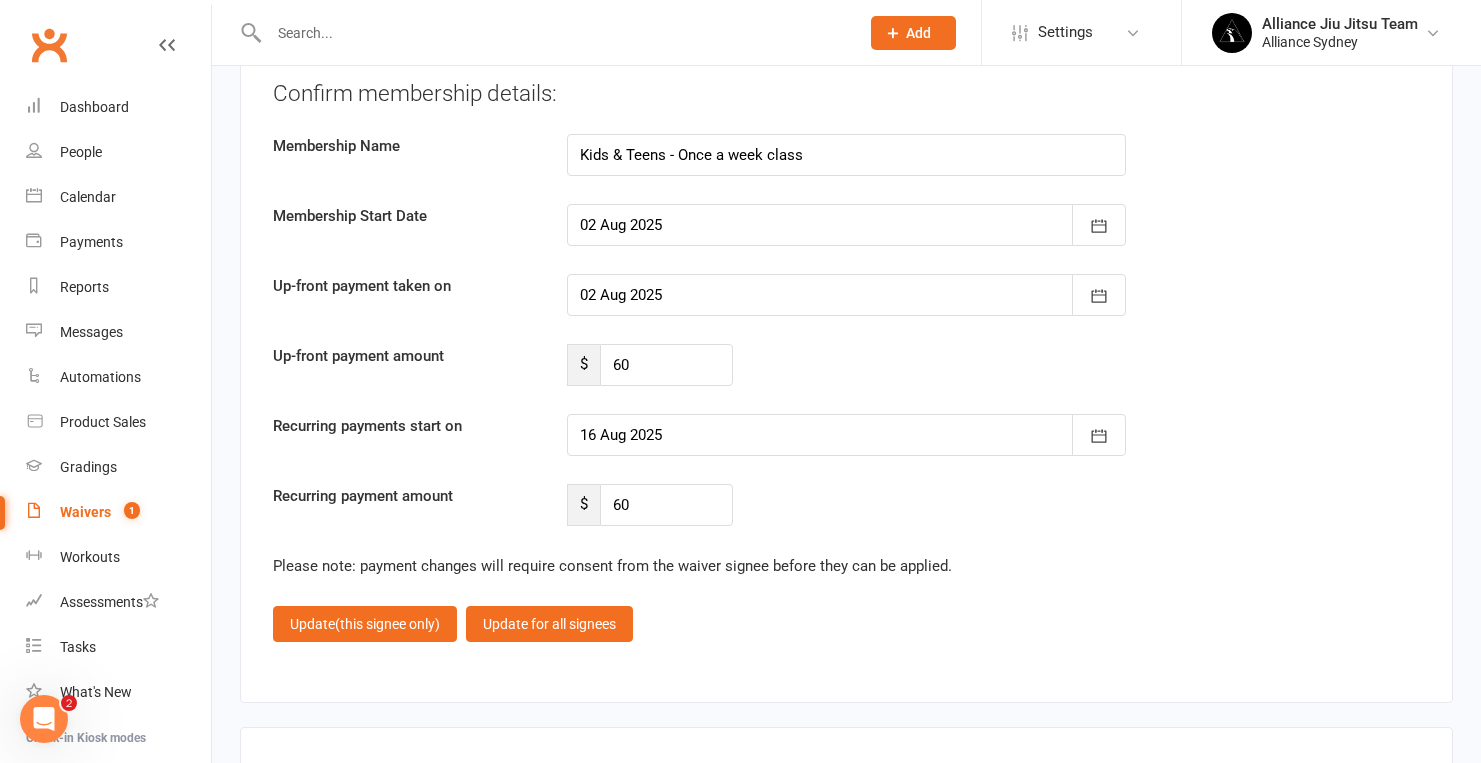 scroll, scrollTop: 3652, scrollLeft: 0, axis: vertical 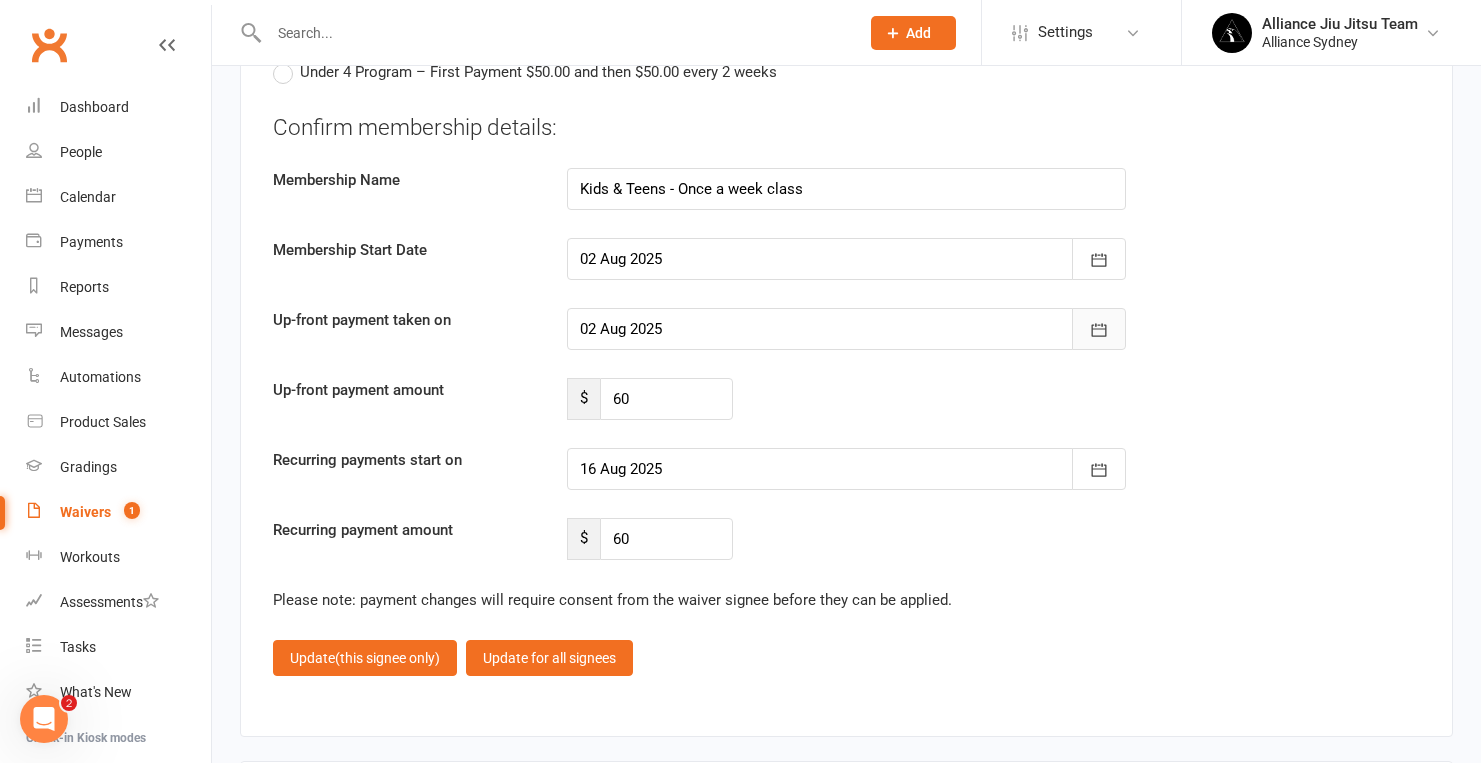 click 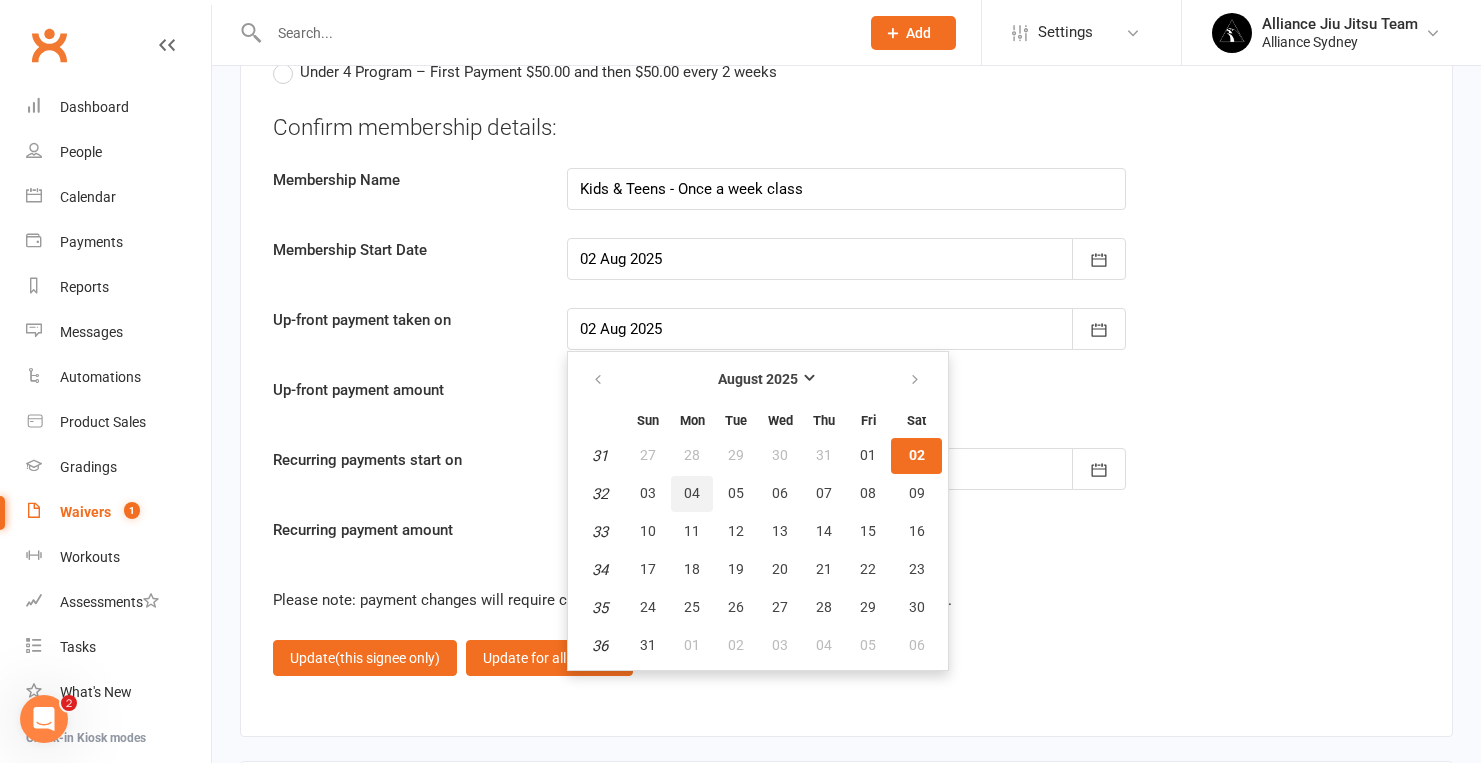 click on "04" at bounding box center (692, 493) 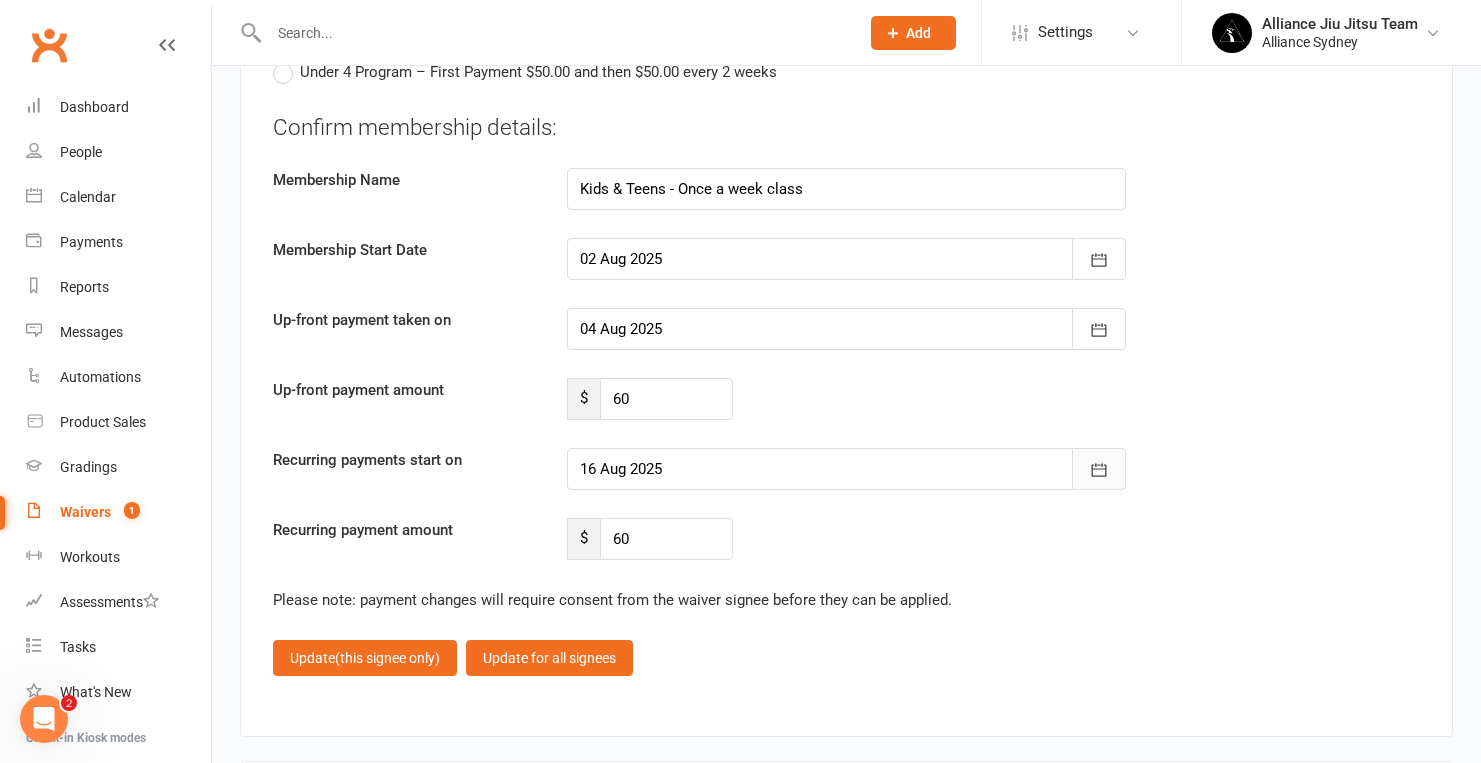click 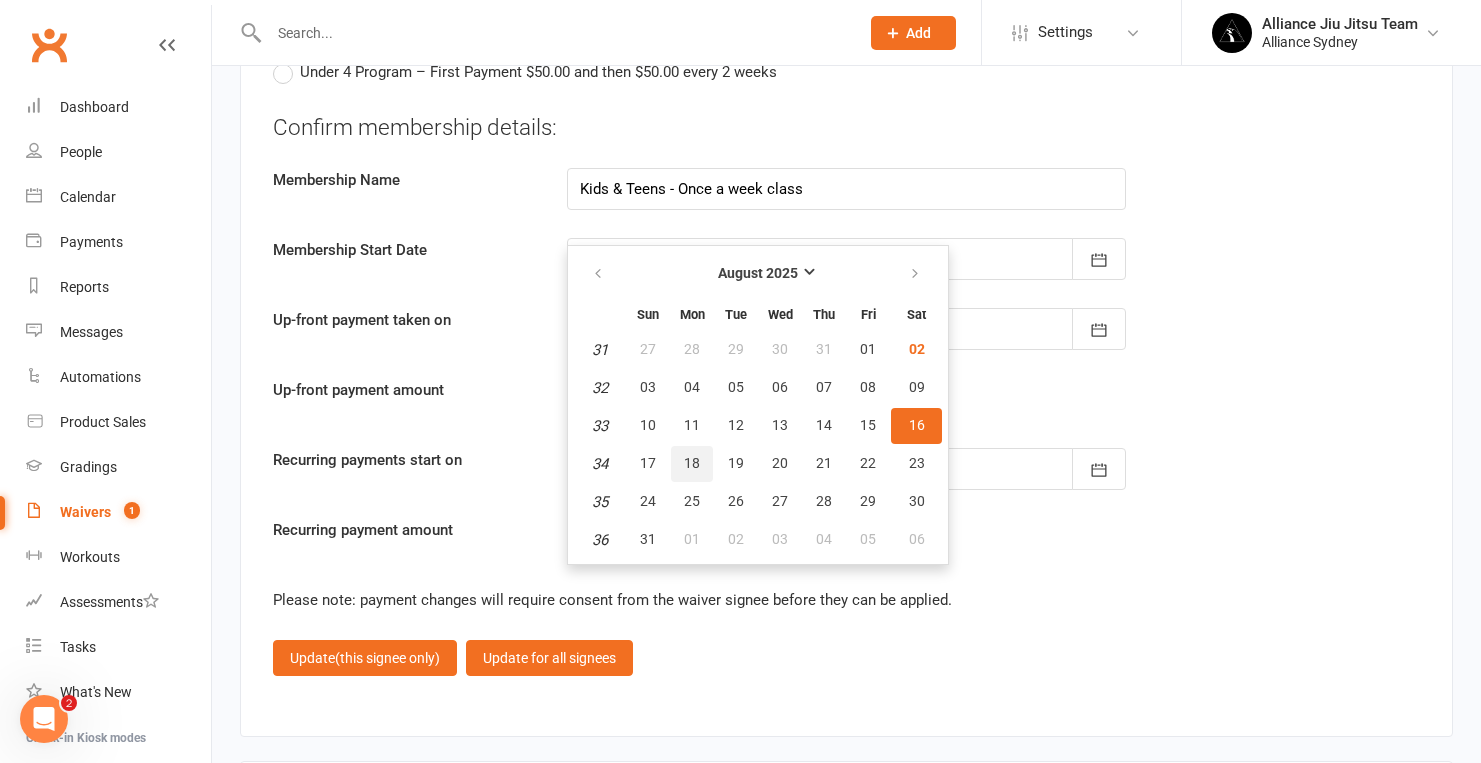 click on "18" at bounding box center (692, 463) 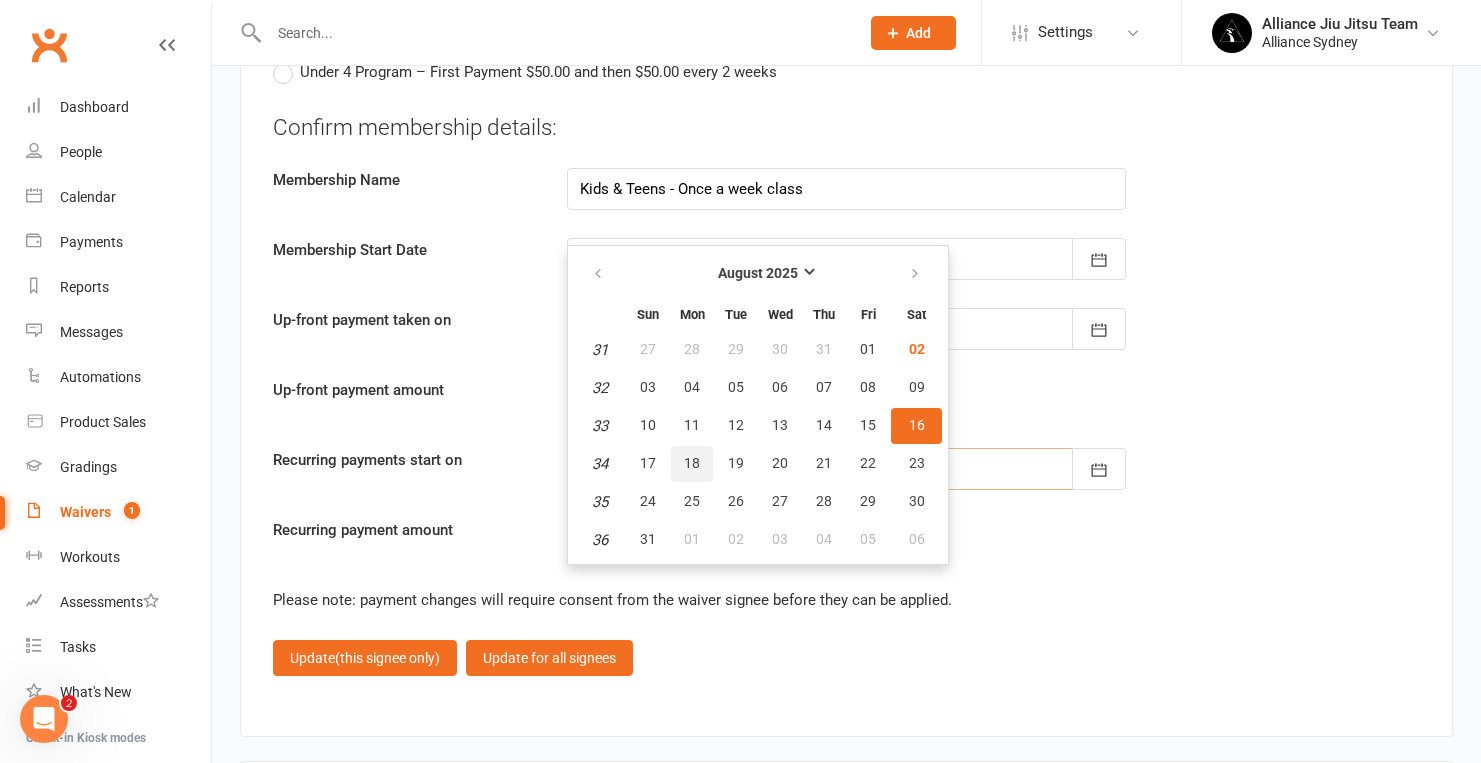type on "18 Aug 2025" 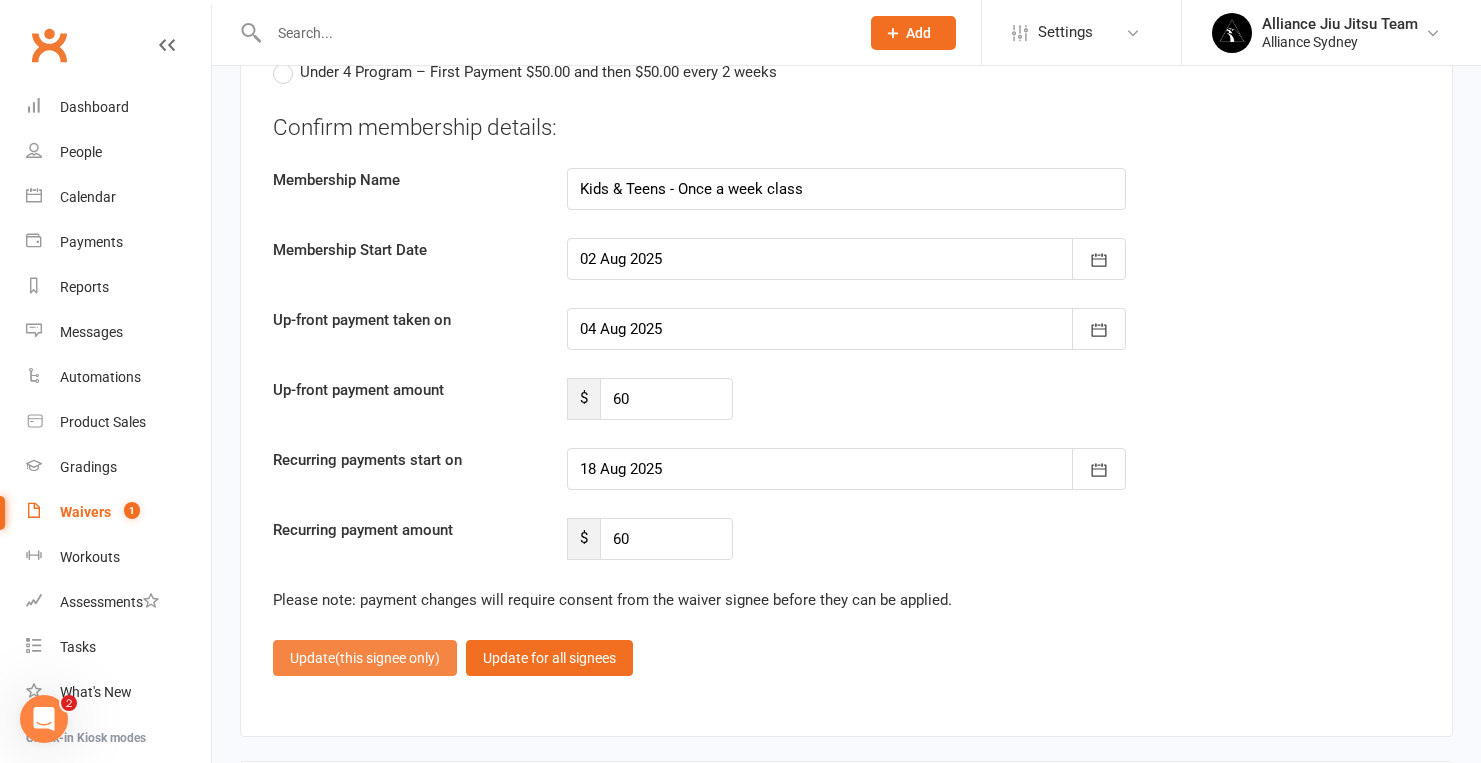 click on "Update  (this signee only)" at bounding box center (365, 658) 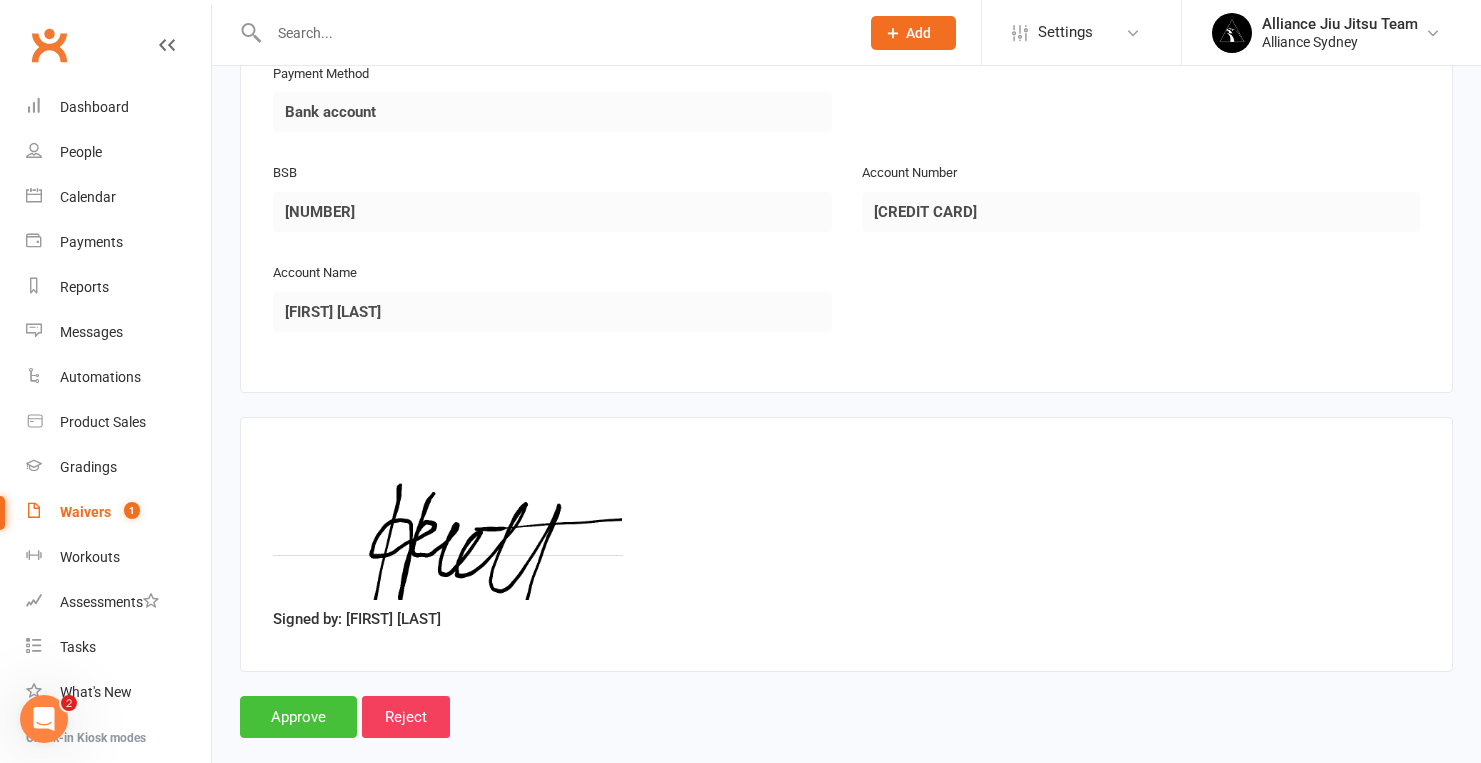 click on "Approve" at bounding box center [298, 717] 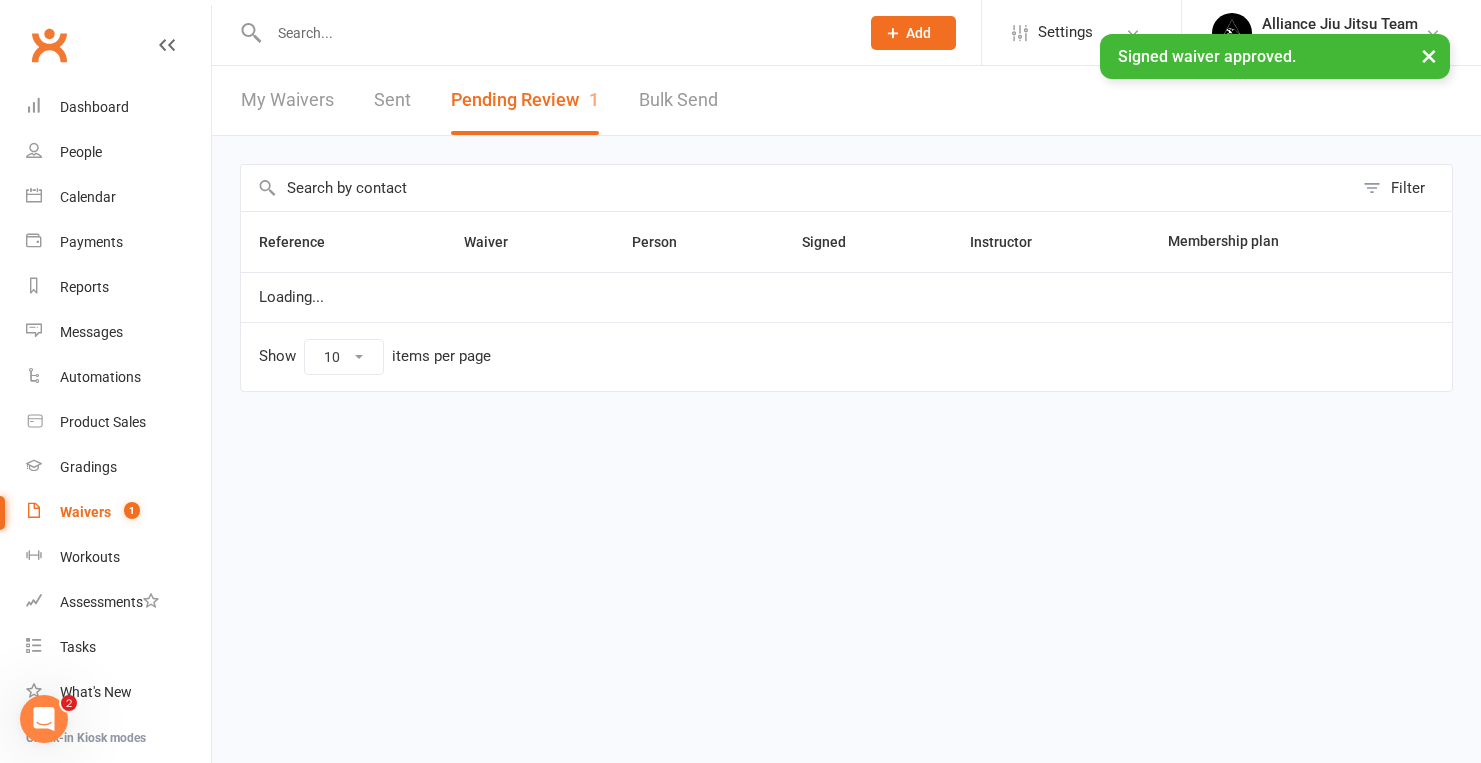 scroll, scrollTop: 0, scrollLeft: 0, axis: both 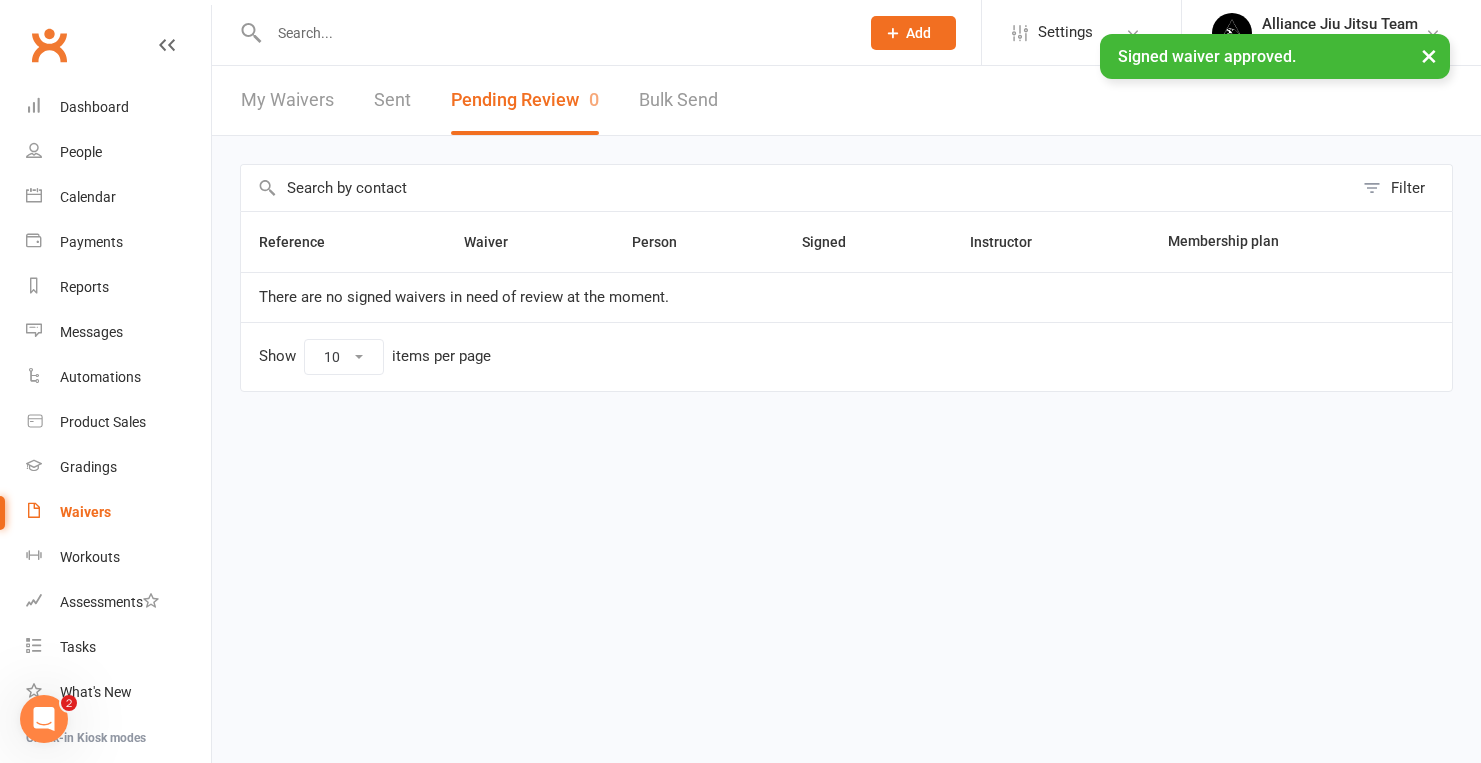 click at bounding box center [554, 33] 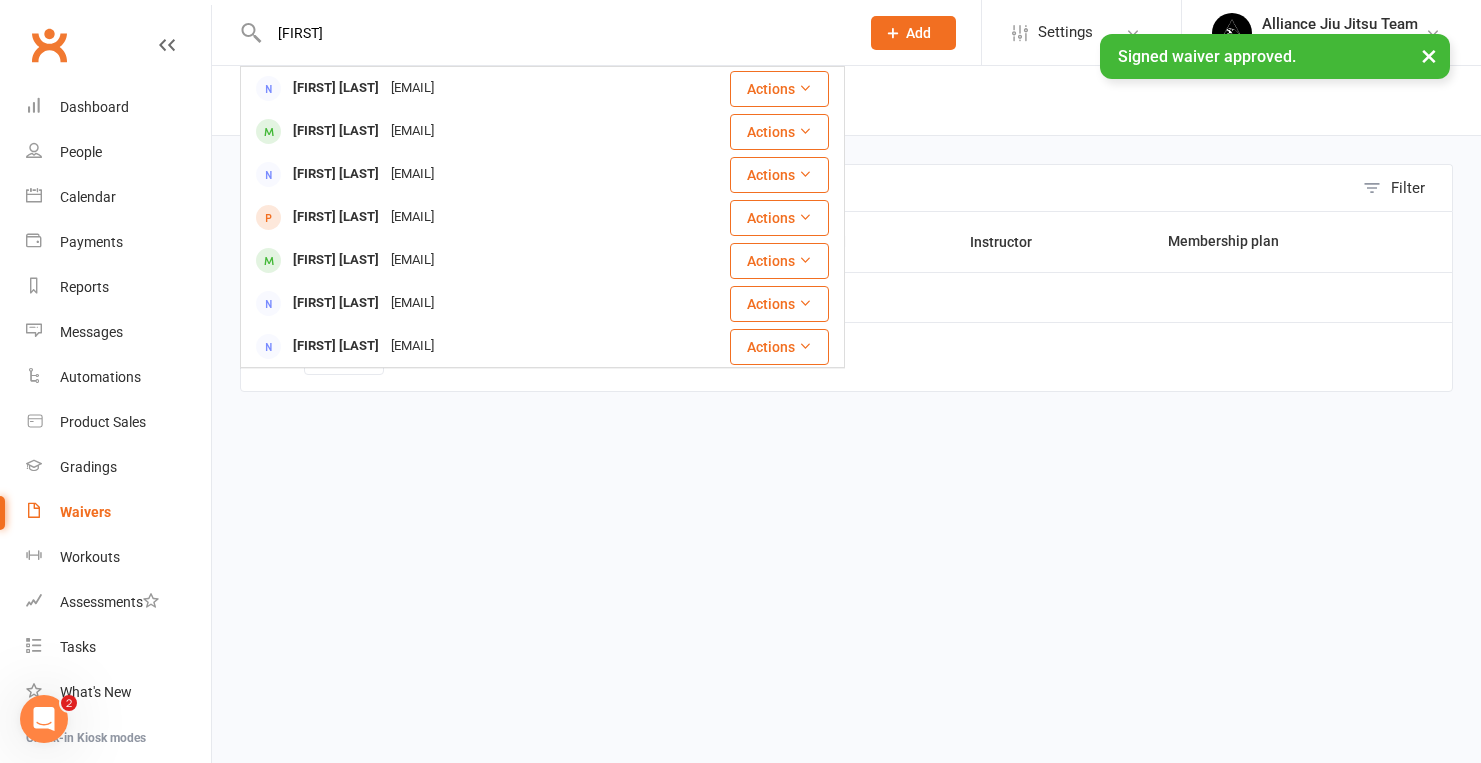 type on "[FIRST]" 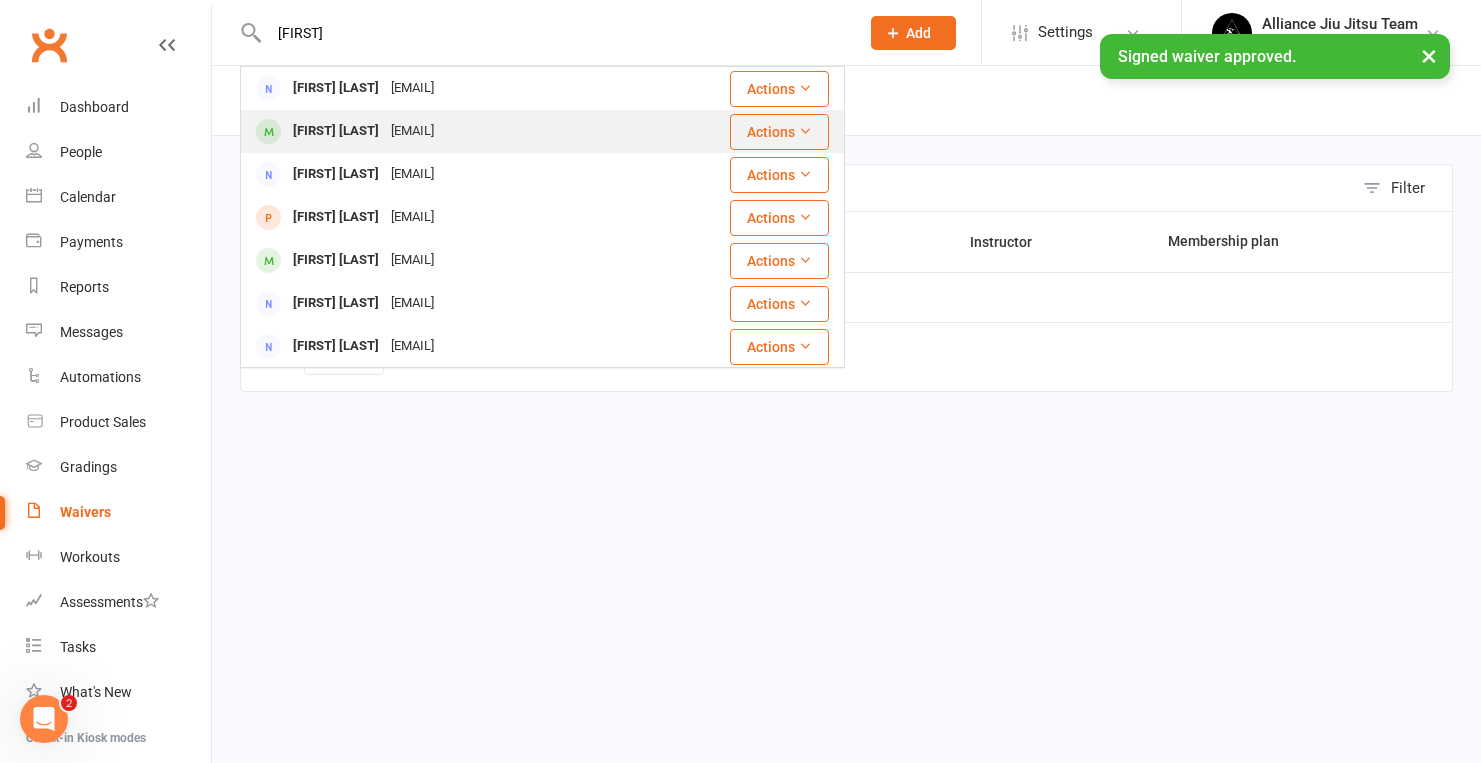 drag, startPoint x: 327, startPoint y: 66, endPoint x: 349, endPoint y: 138, distance: 75.28612 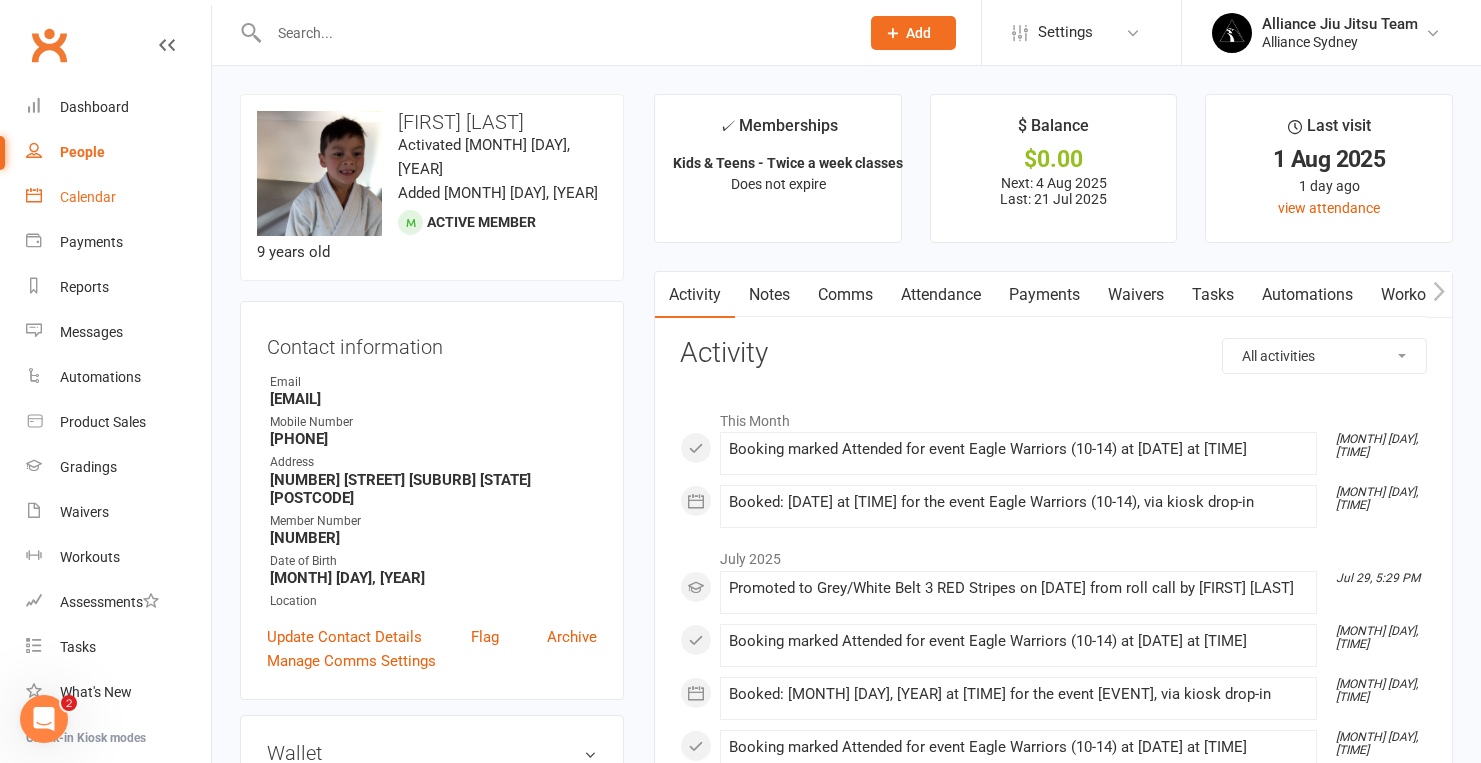 click on "Calendar" at bounding box center (88, 197) 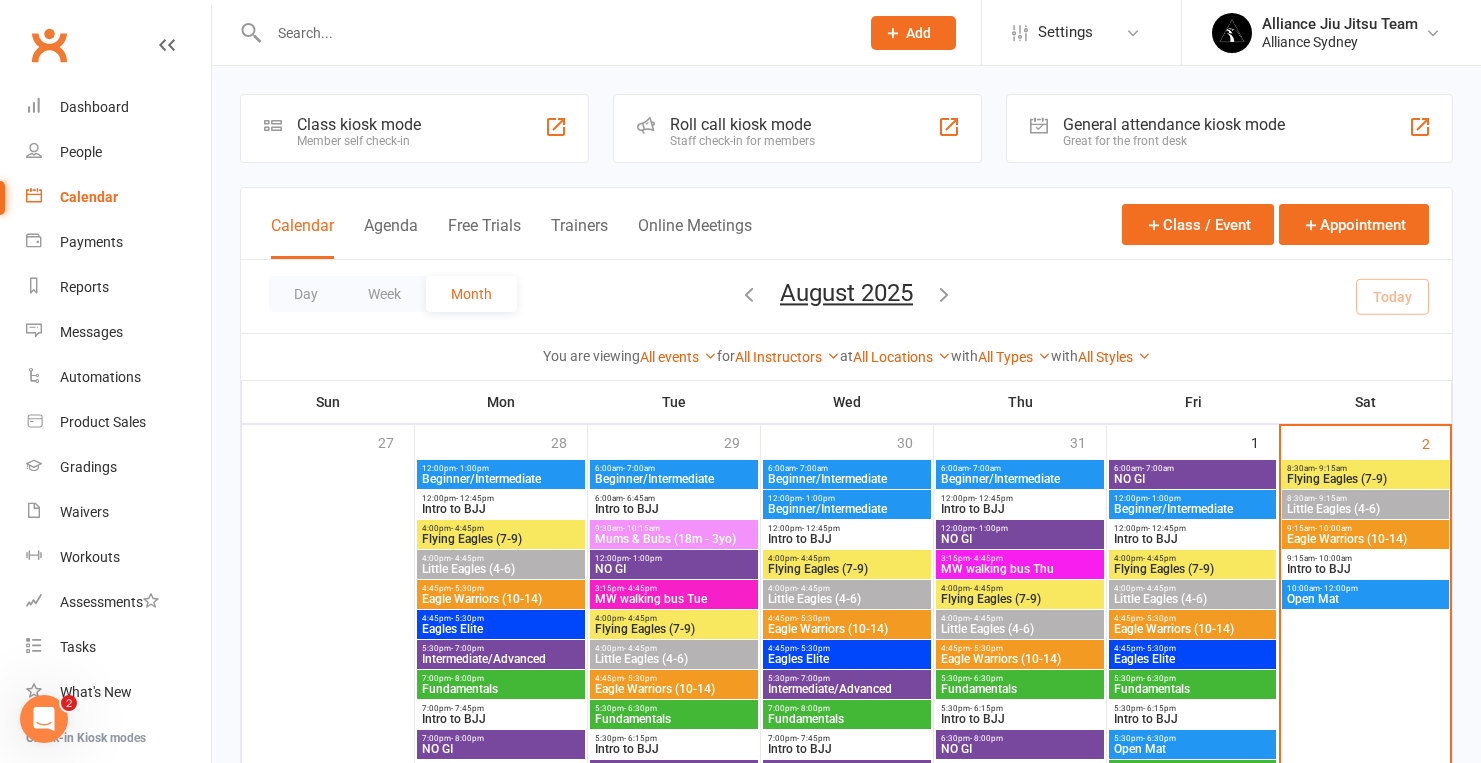 scroll, scrollTop: 352, scrollLeft: 0, axis: vertical 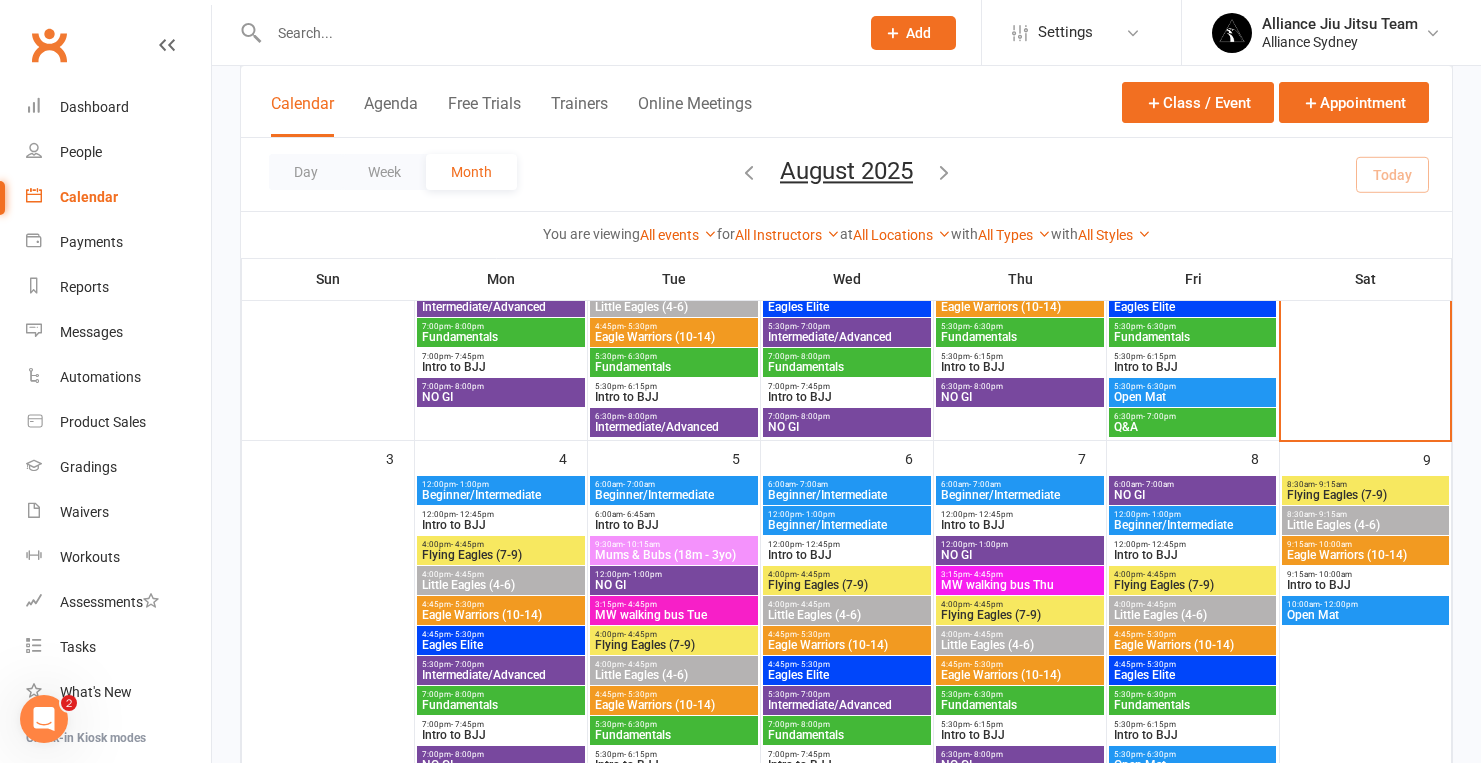 click on "MW walking bus Thu" at bounding box center [1020, 585] 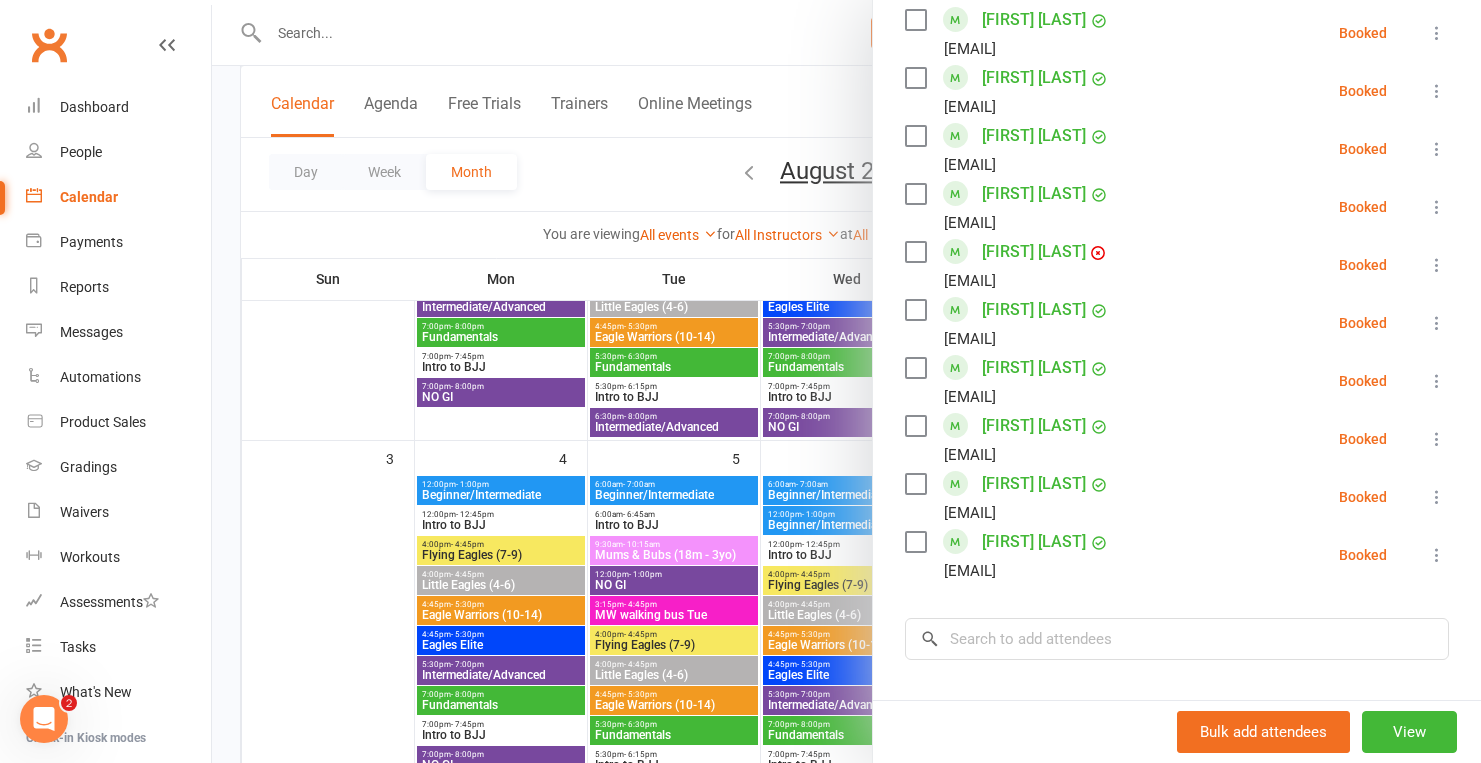 scroll, scrollTop: 1376, scrollLeft: 0, axis: vertical 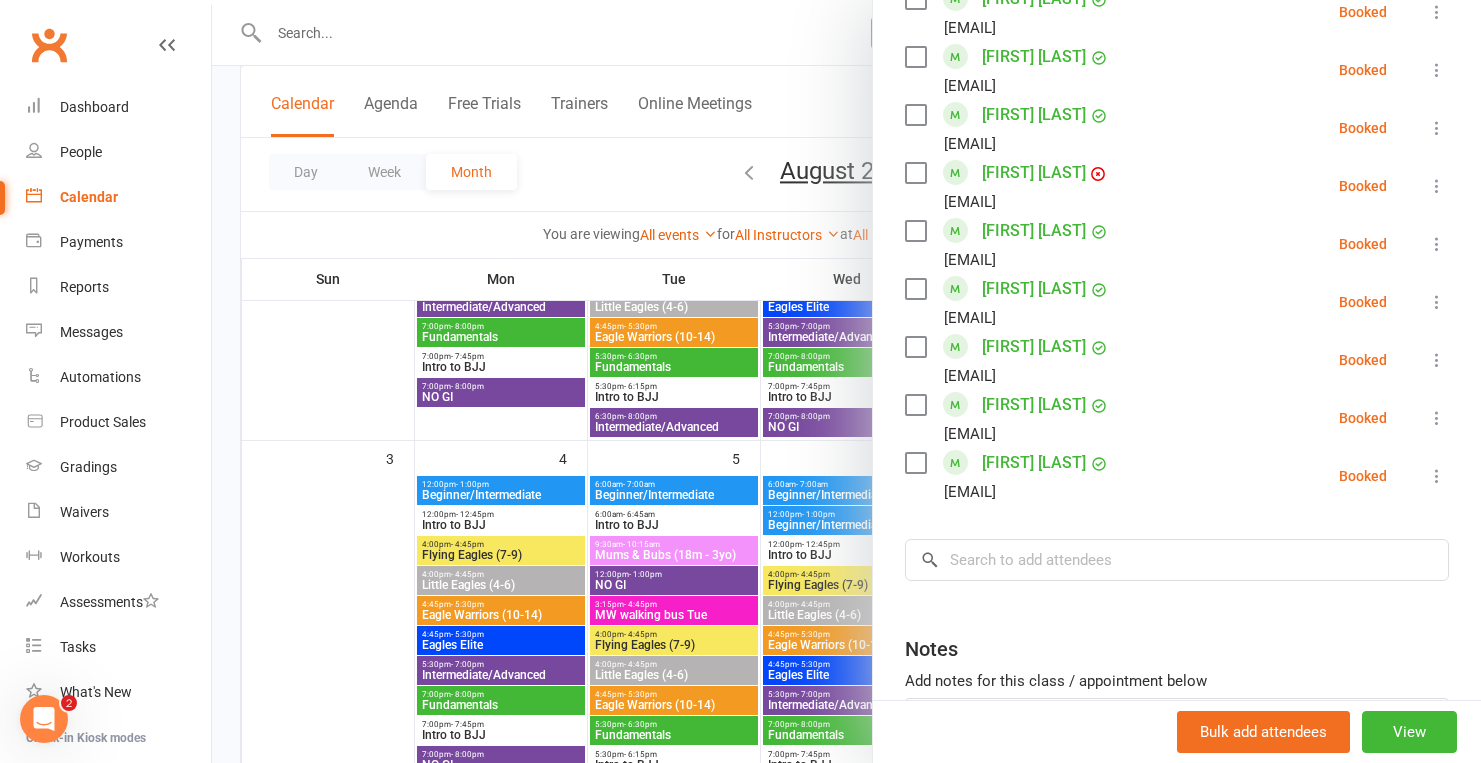click at bounding box center (846, 381) 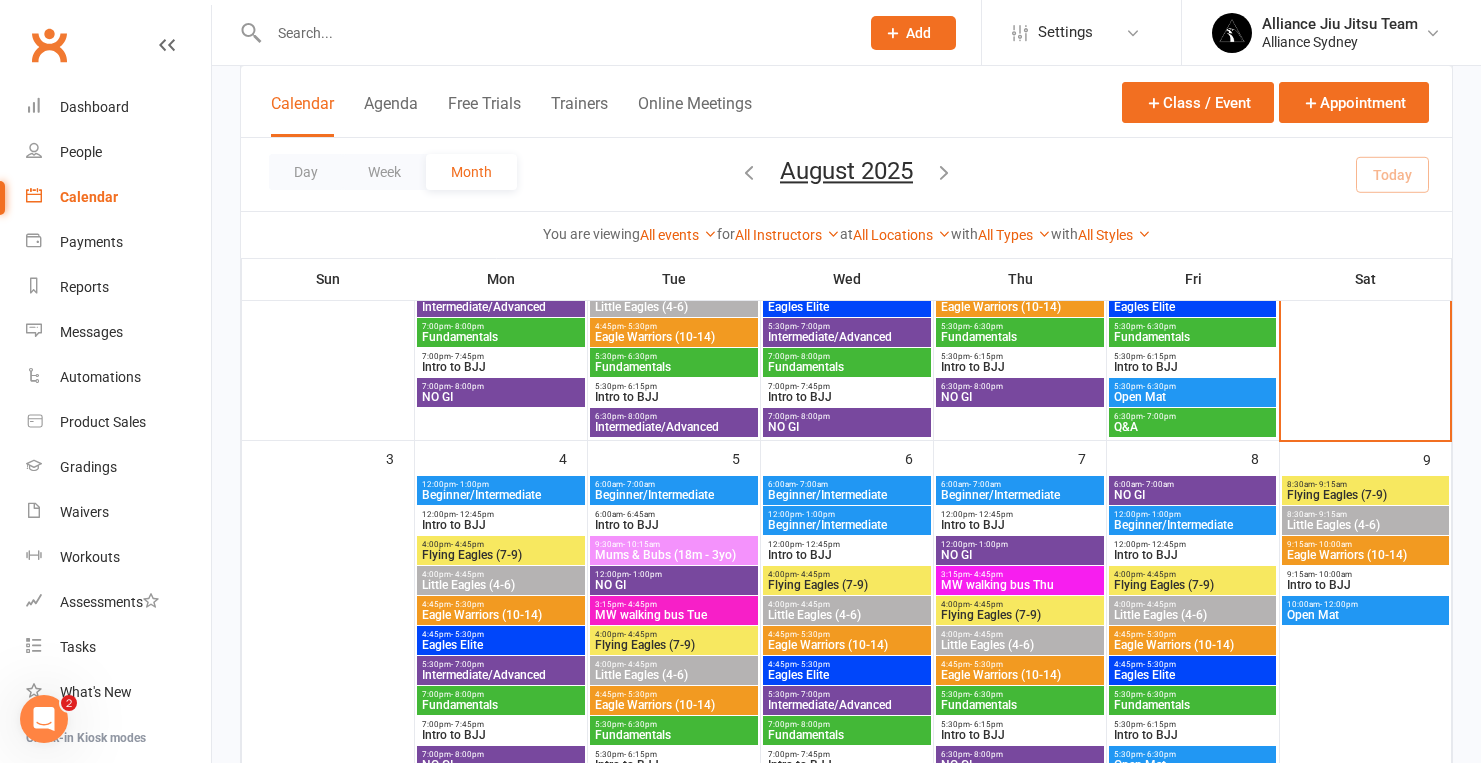 click on "MW walking bus Tue" at bounding box center (674, 615) 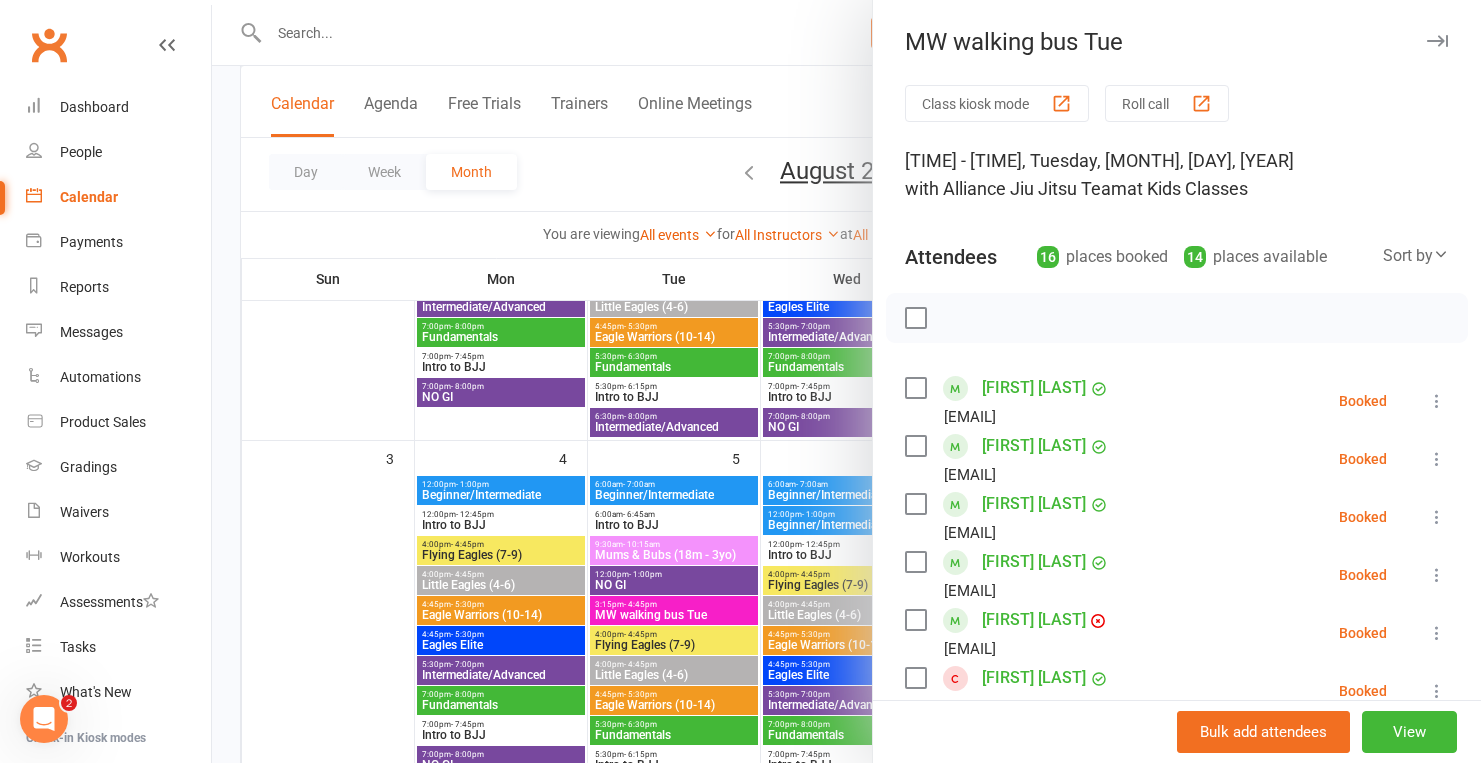 click at bounding box center (1437, 575) 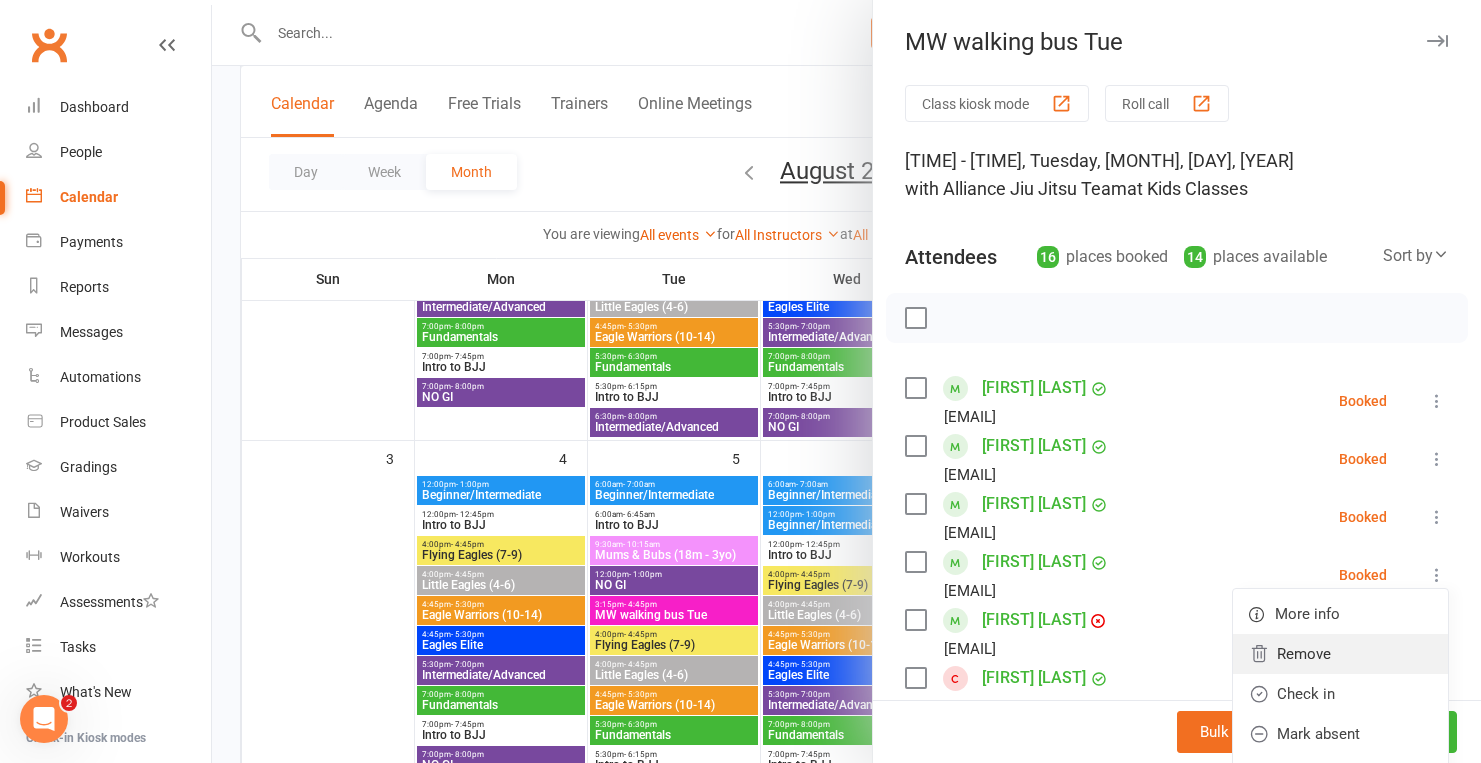 click on "Remove" at bounding box center [1340, 654] 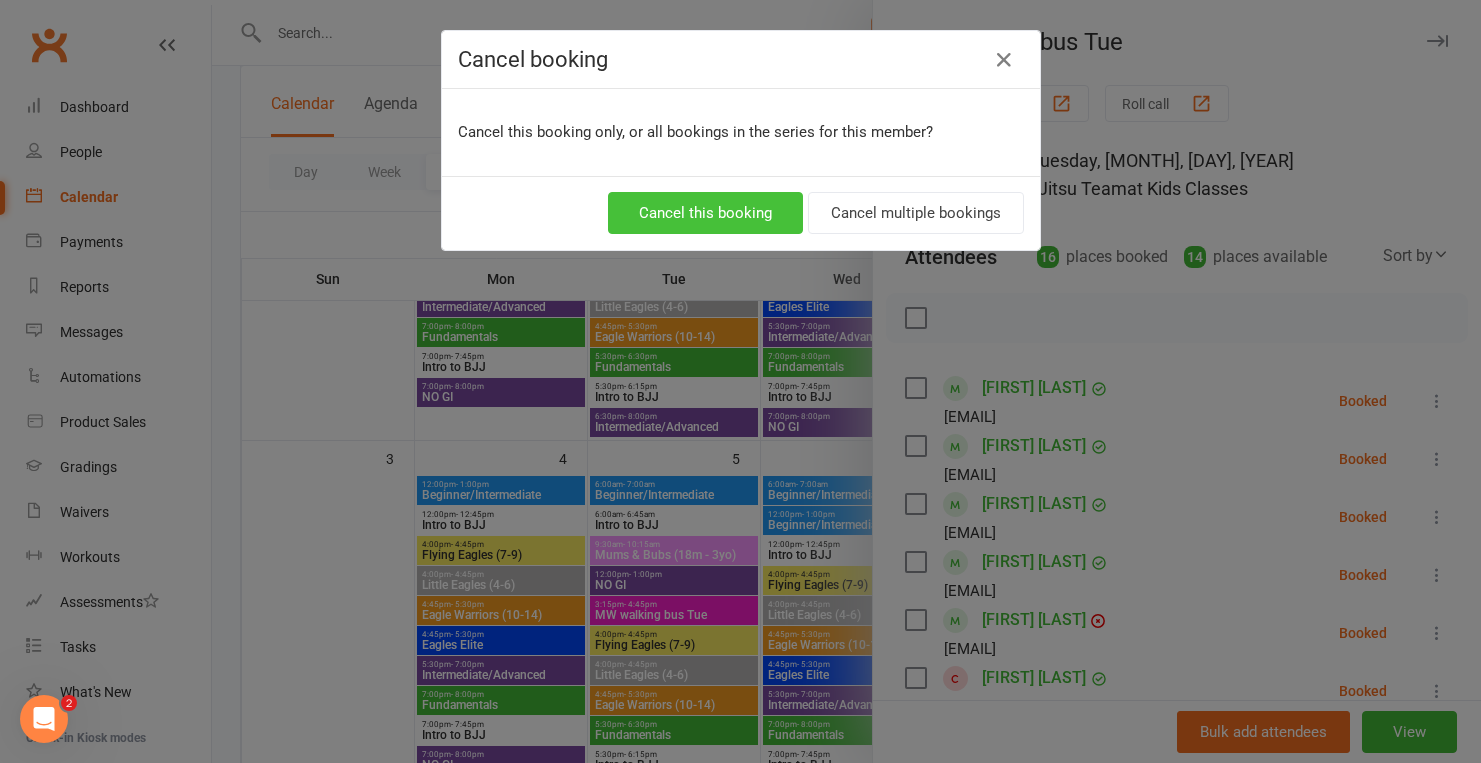 click on "Cancel this booking" at bounding box center (705, 213) 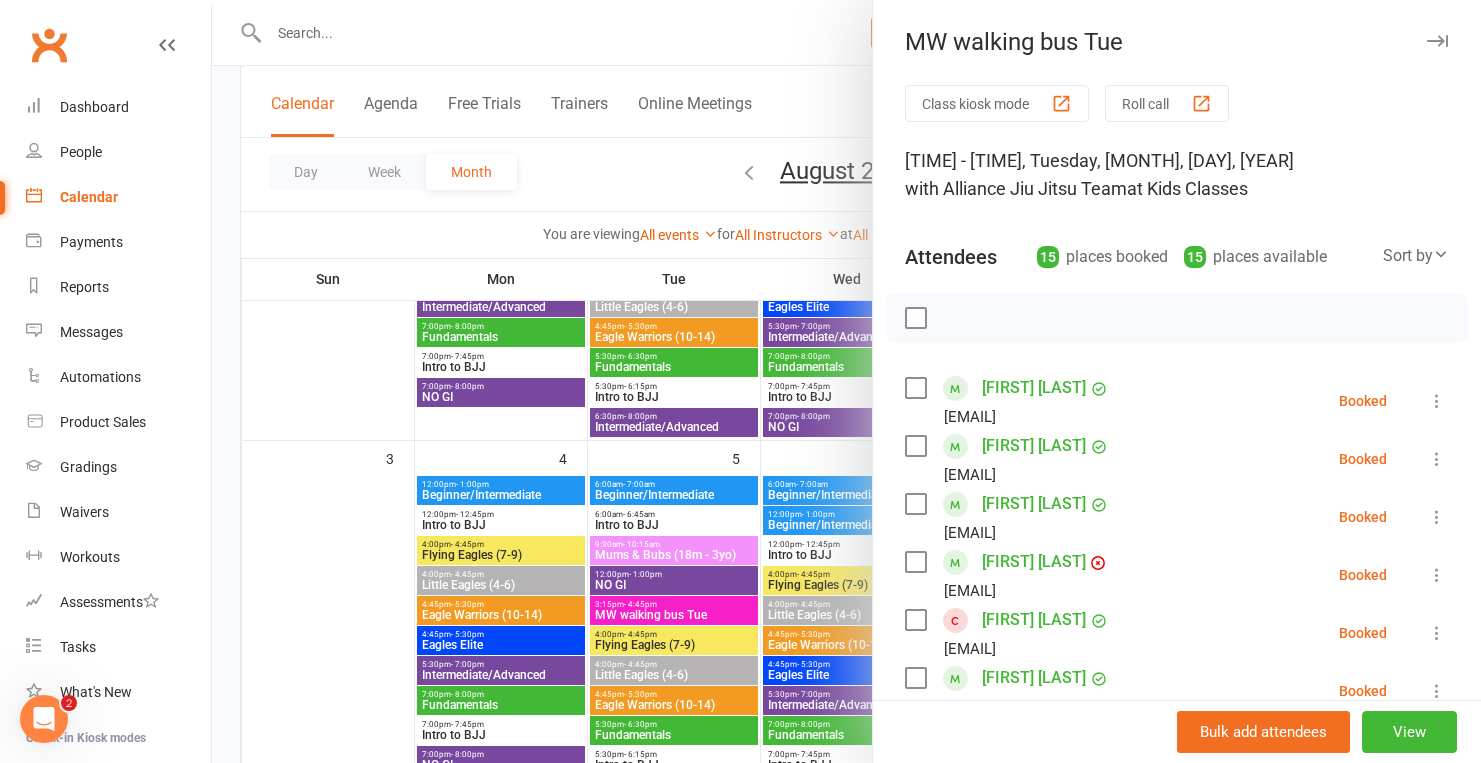 click at bounding box center [846, 381] 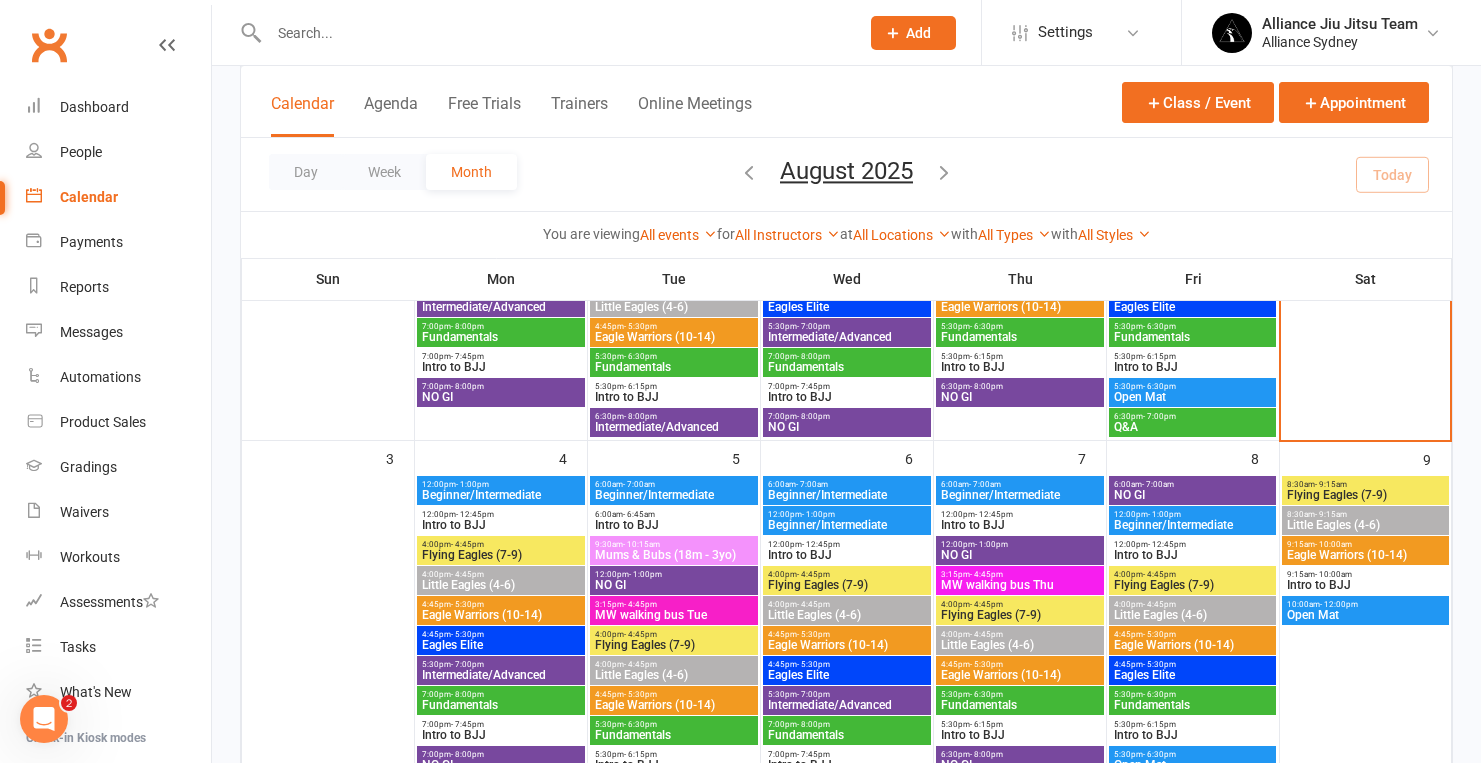 click at bounding box center (554, 33) 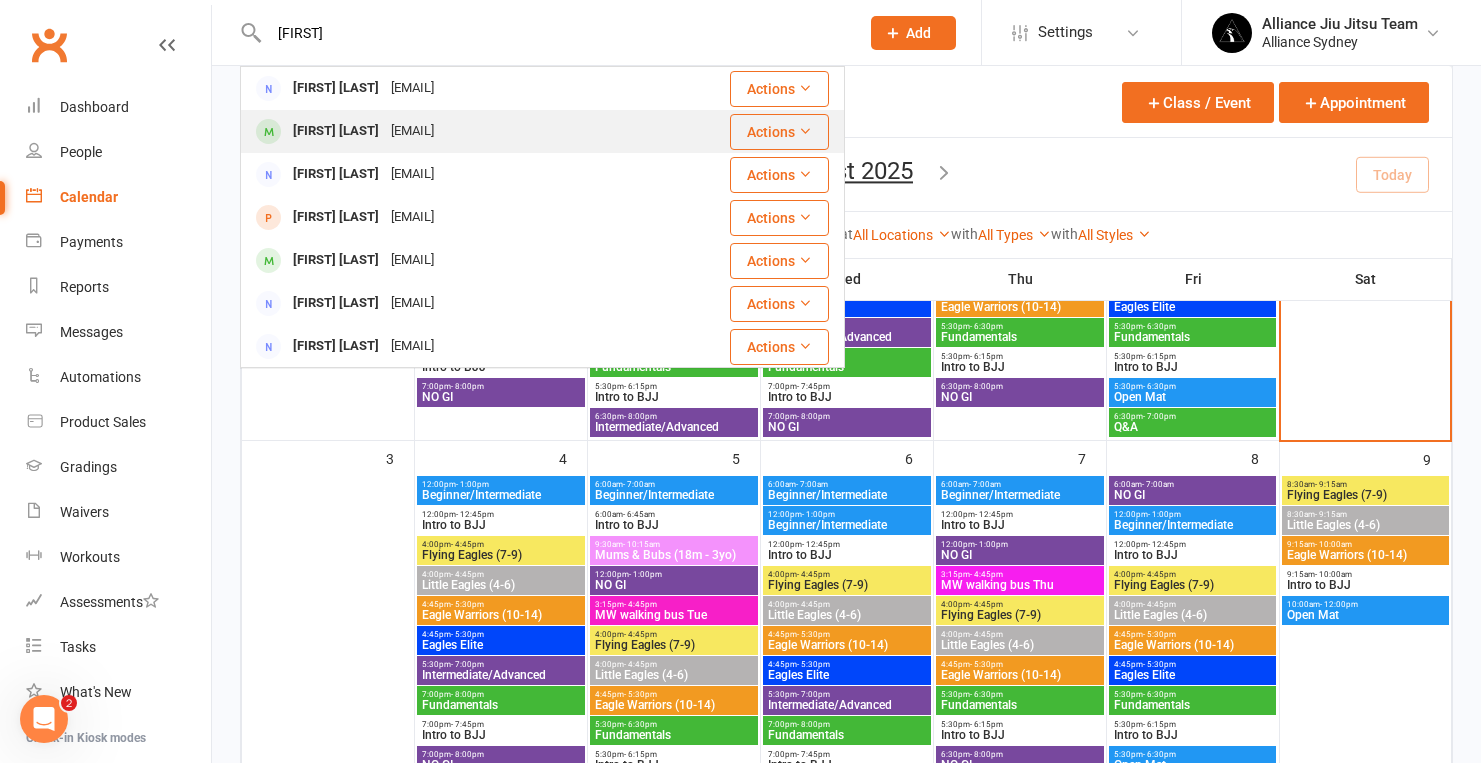 type on "[FIRST]" 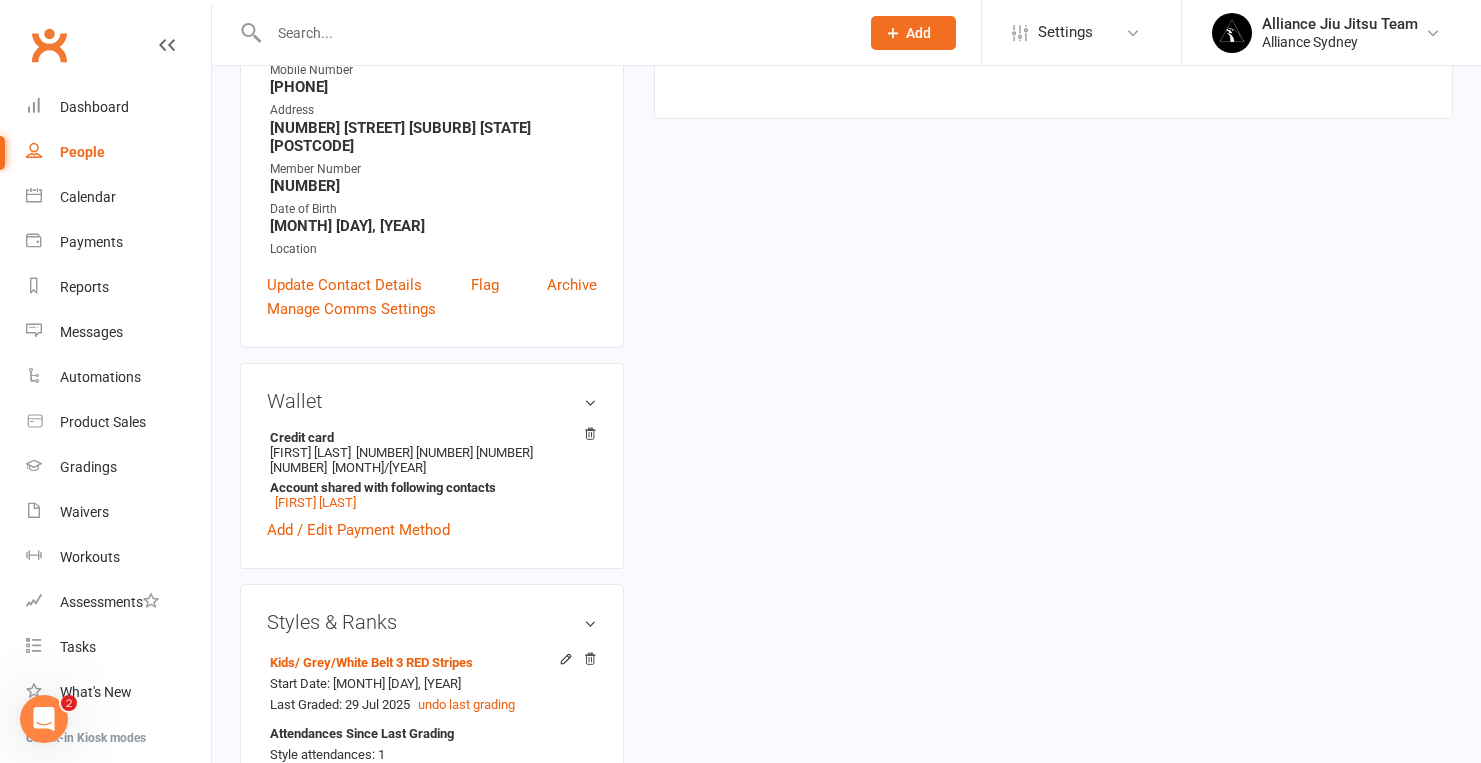 scroll, scrollTop: 0, scrollLeft: 0, axis: both 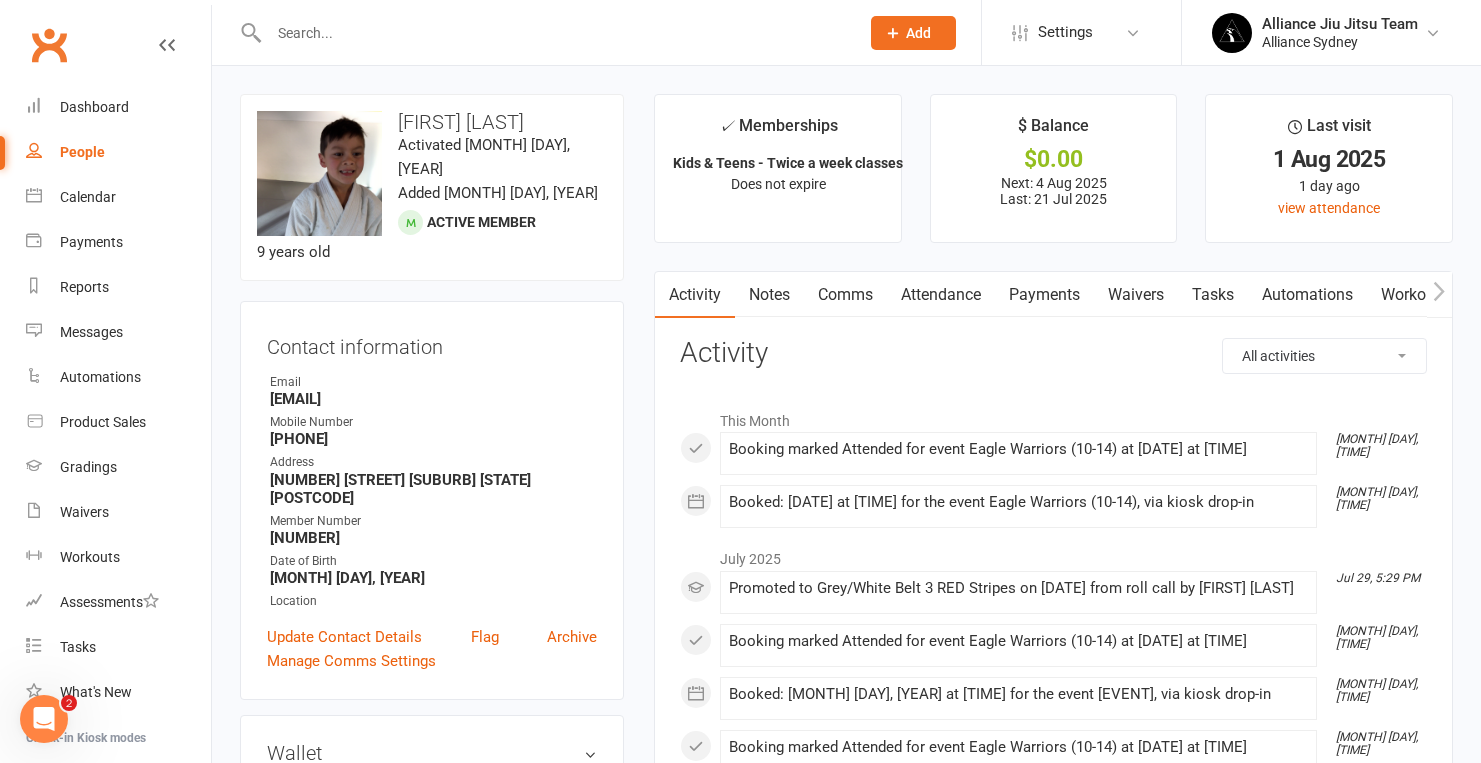 click on "Payments" at bounding box center (1044, 295) 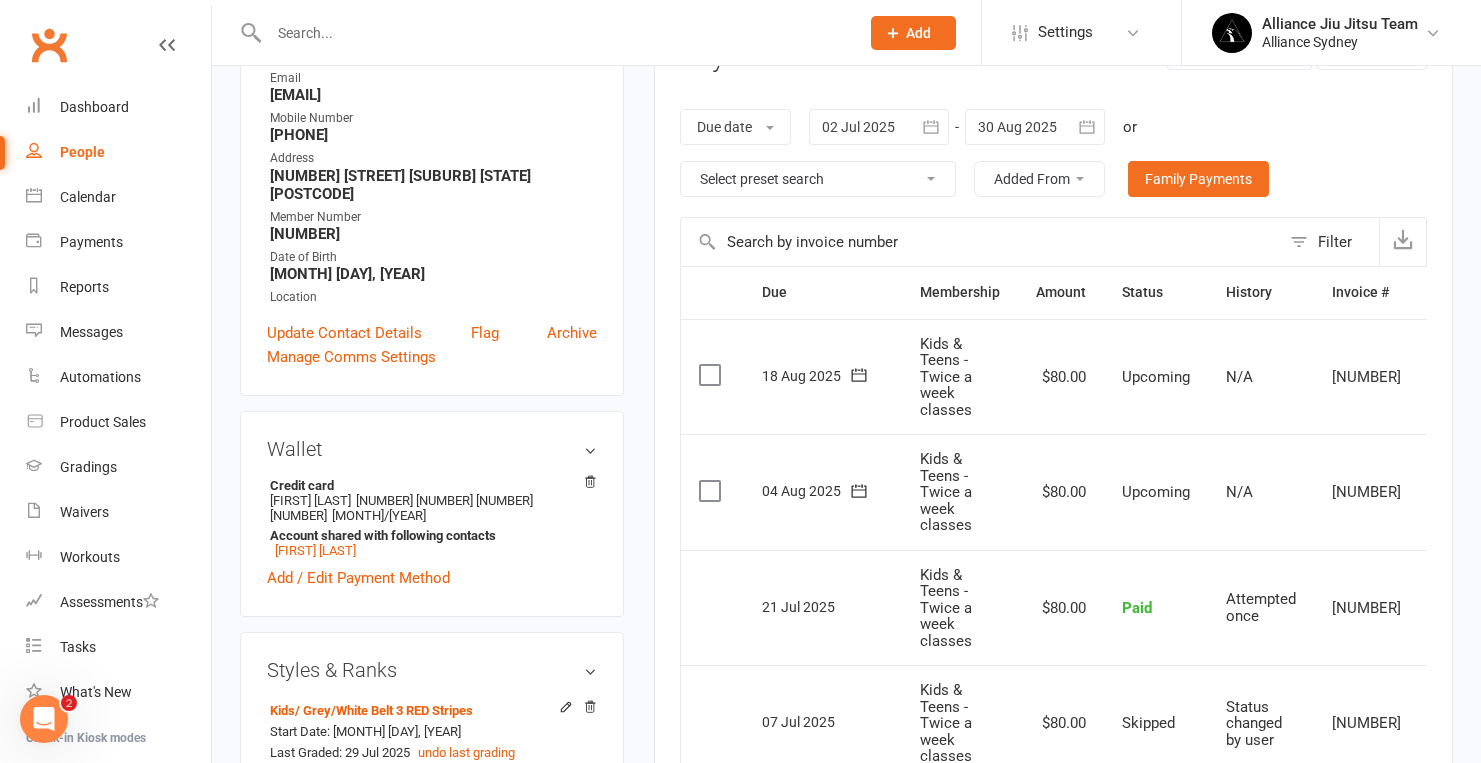 scroll, scrollTop: 306, scrollLeft: 0, axis: vertical 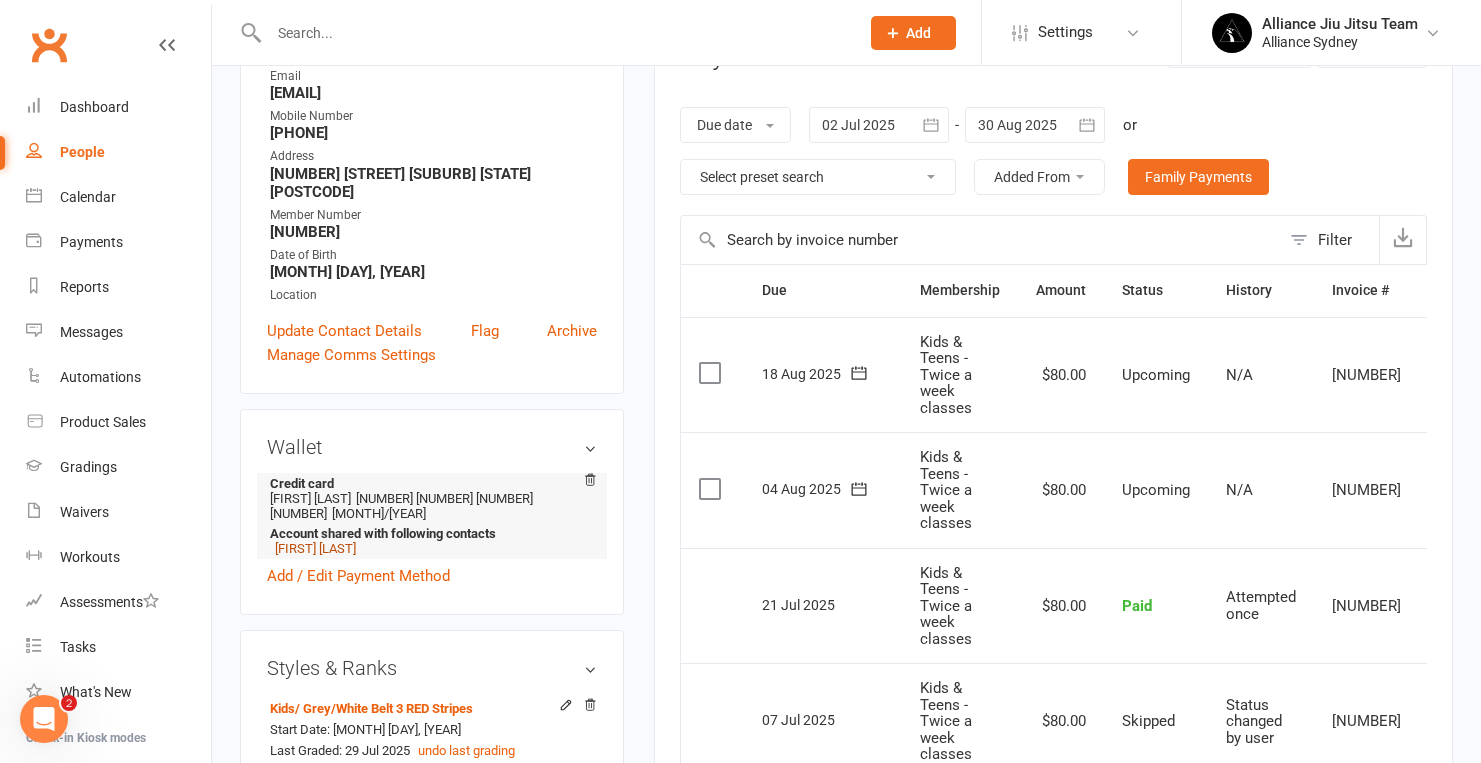 click on "[FIRST] [LAST]" at bounding box center [315, 548] 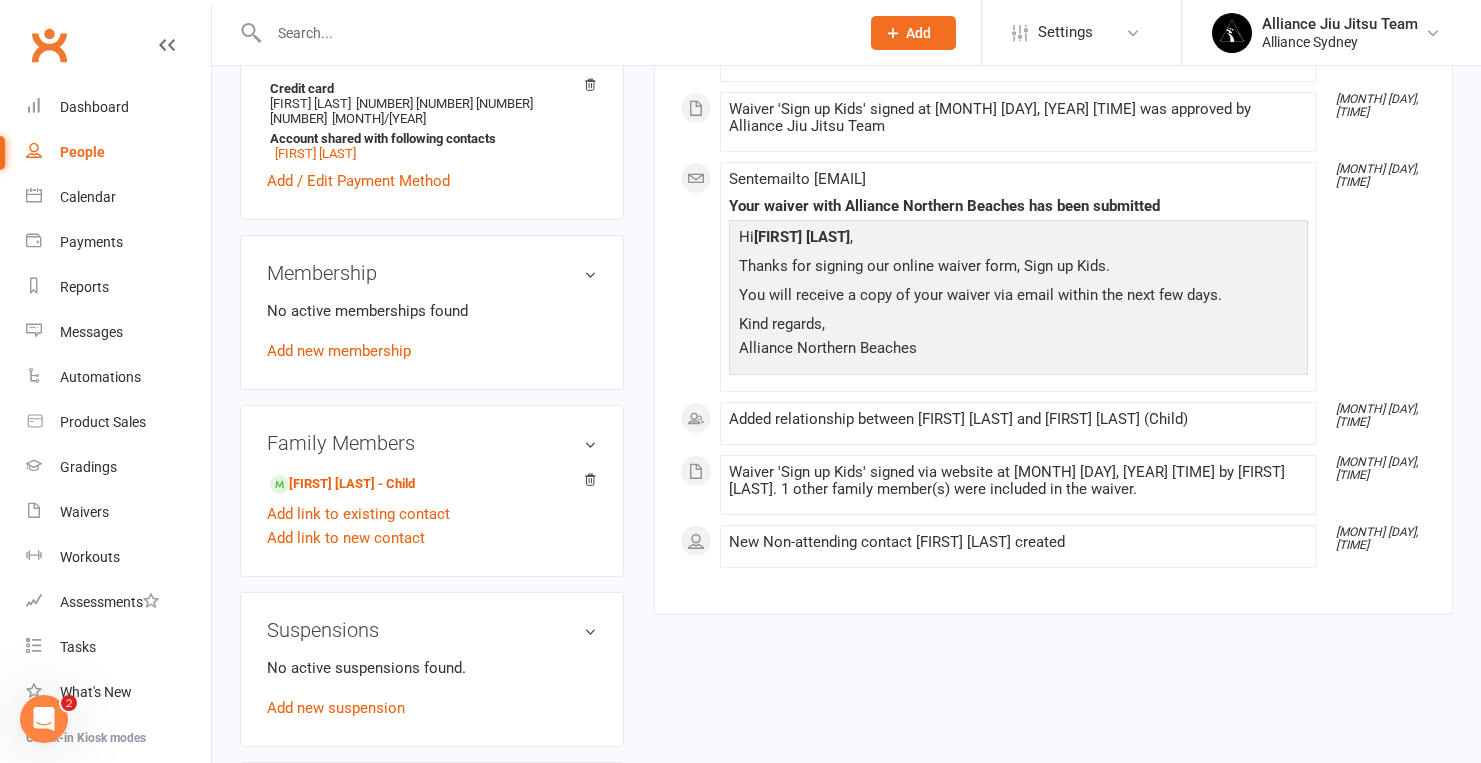 scroll, scrollTop: 643, scrollLeft: 0, axis: vertical 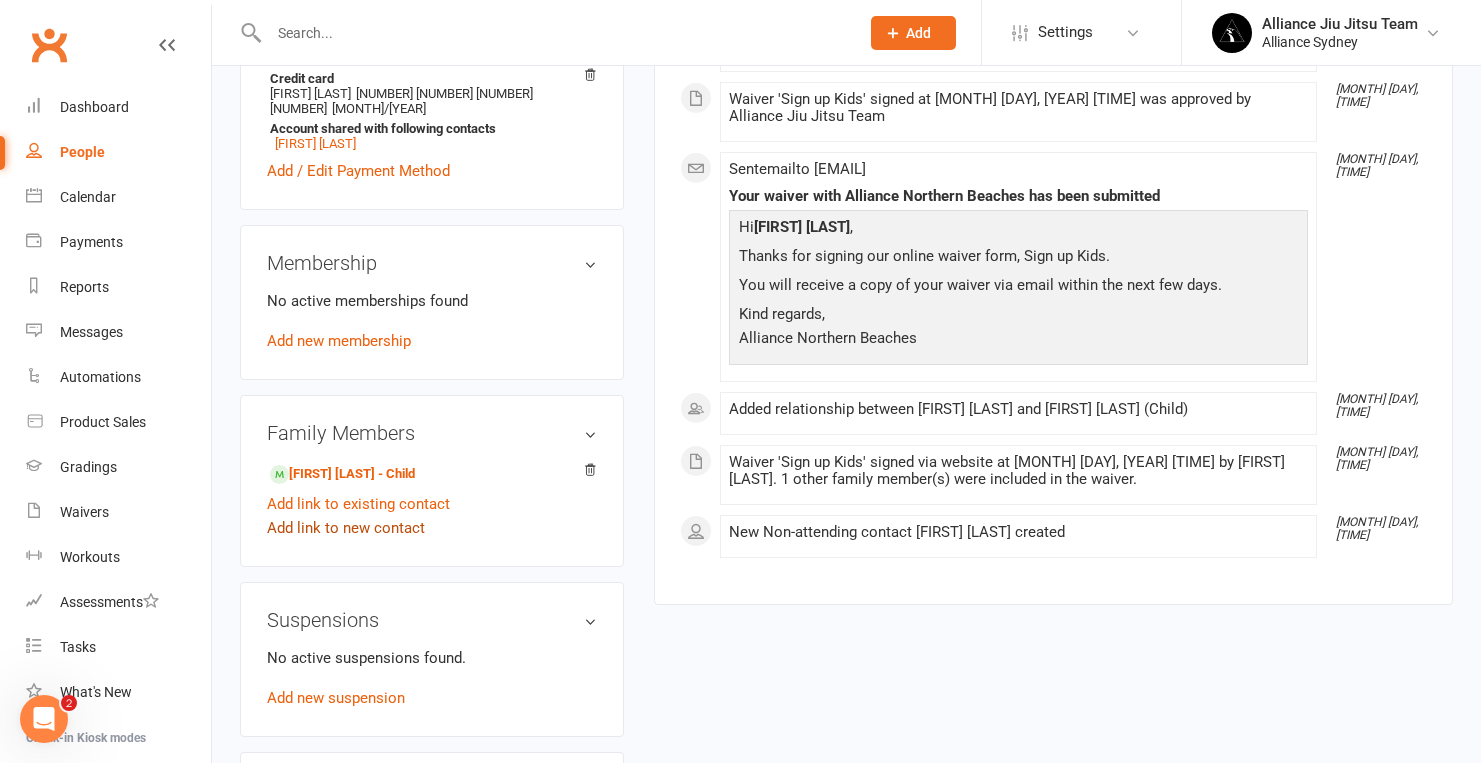 click on "Add link to new contact" at bounding box center (346, 528) 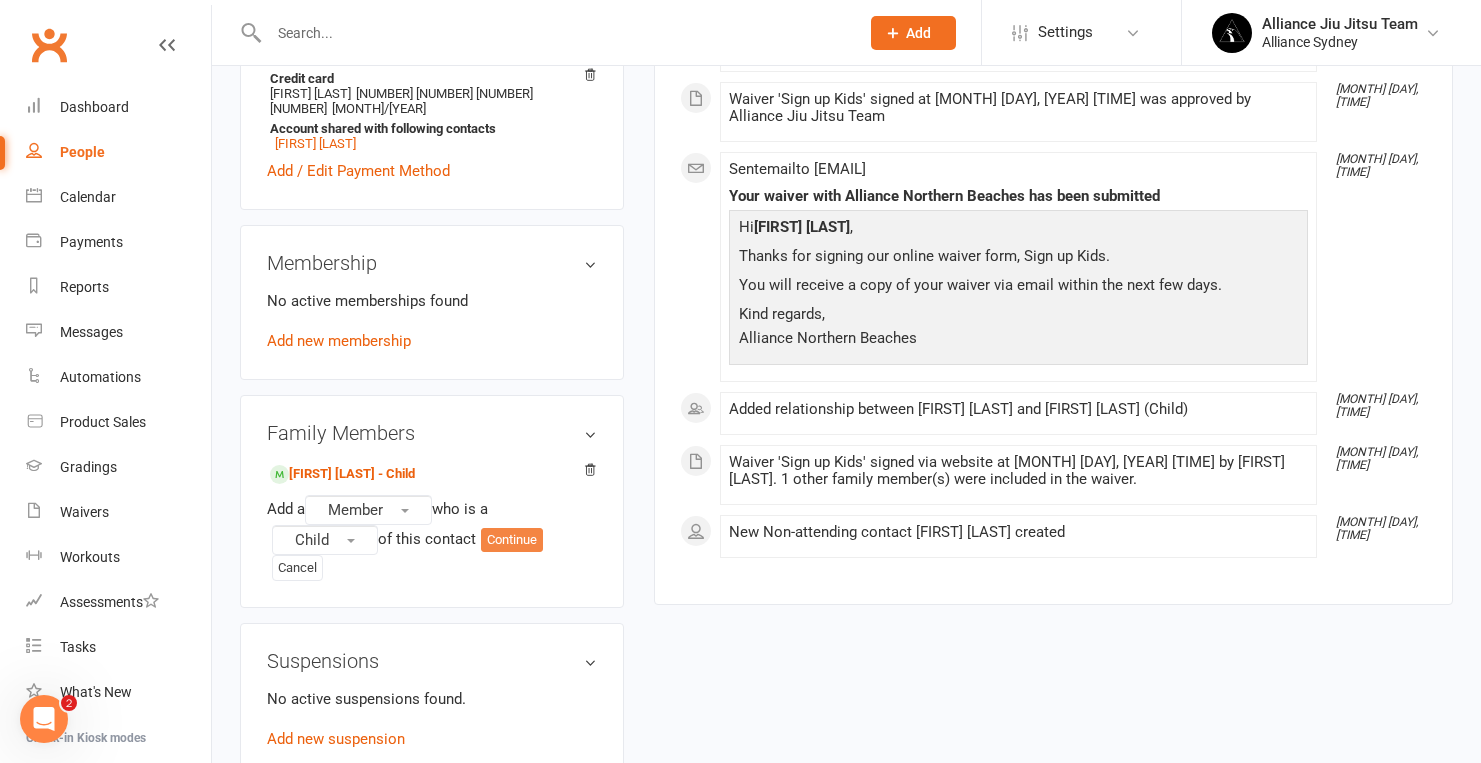 click on "Continue" at bounding box center (512, 540) 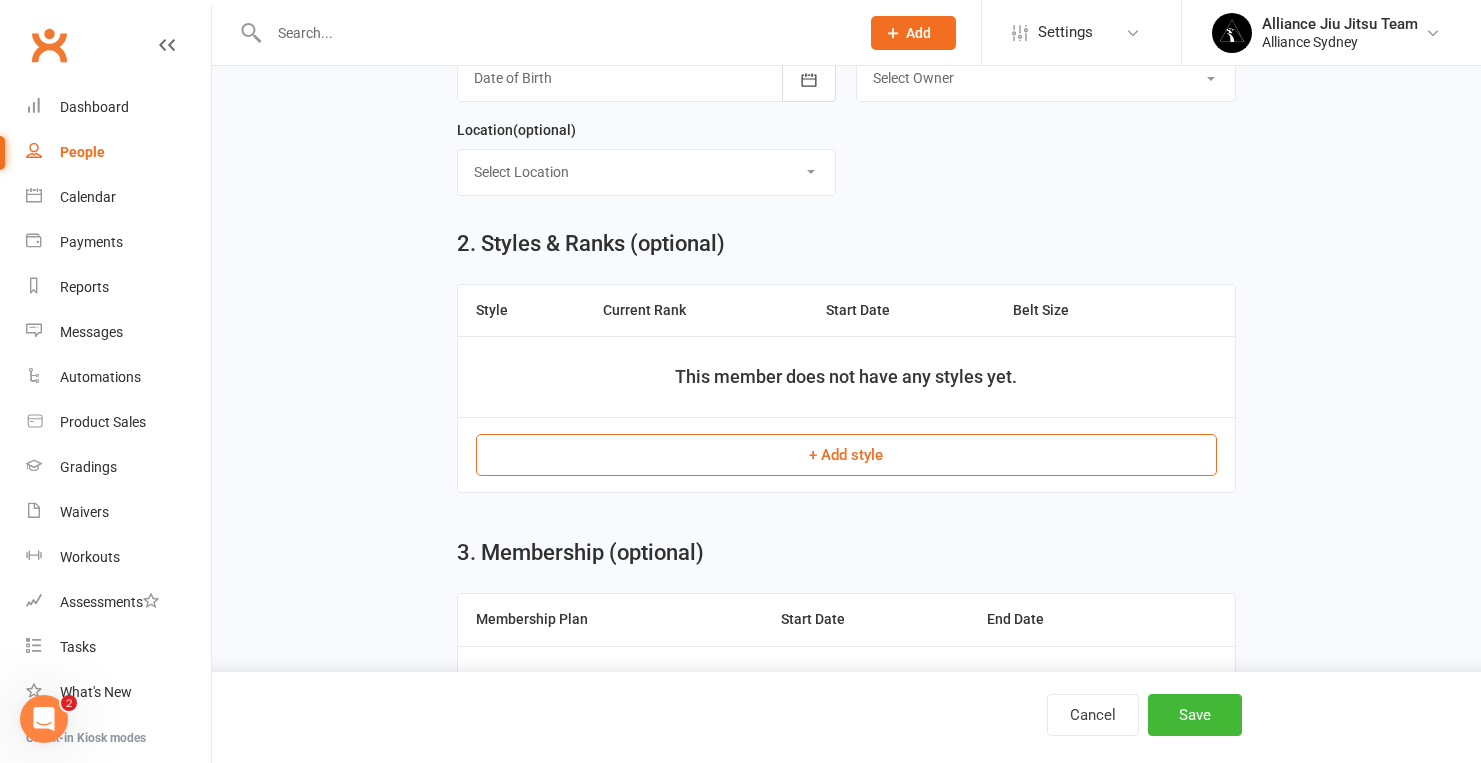 scroll, scrollTop: 0, scrollLeft: 0, axis: both 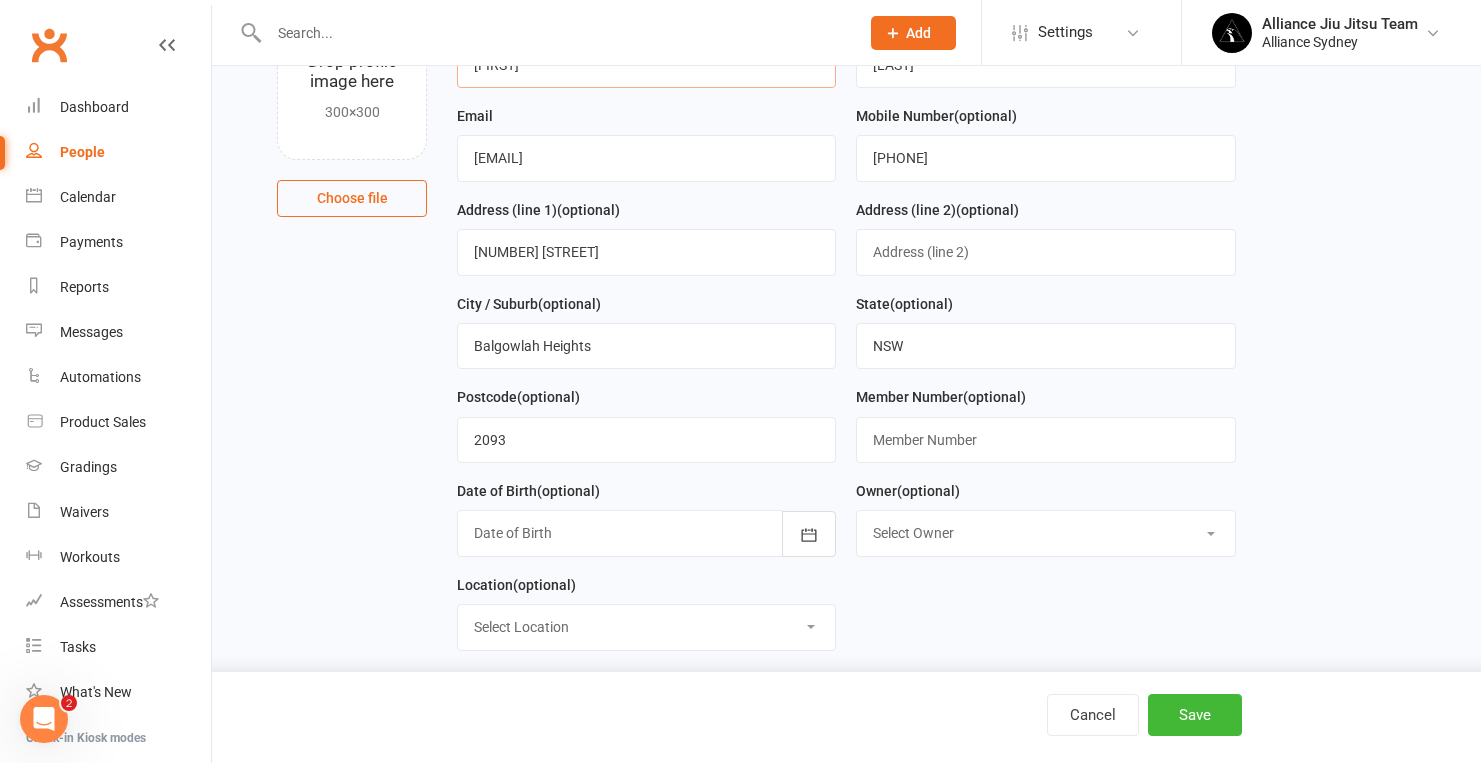 type on "[FIRST]" 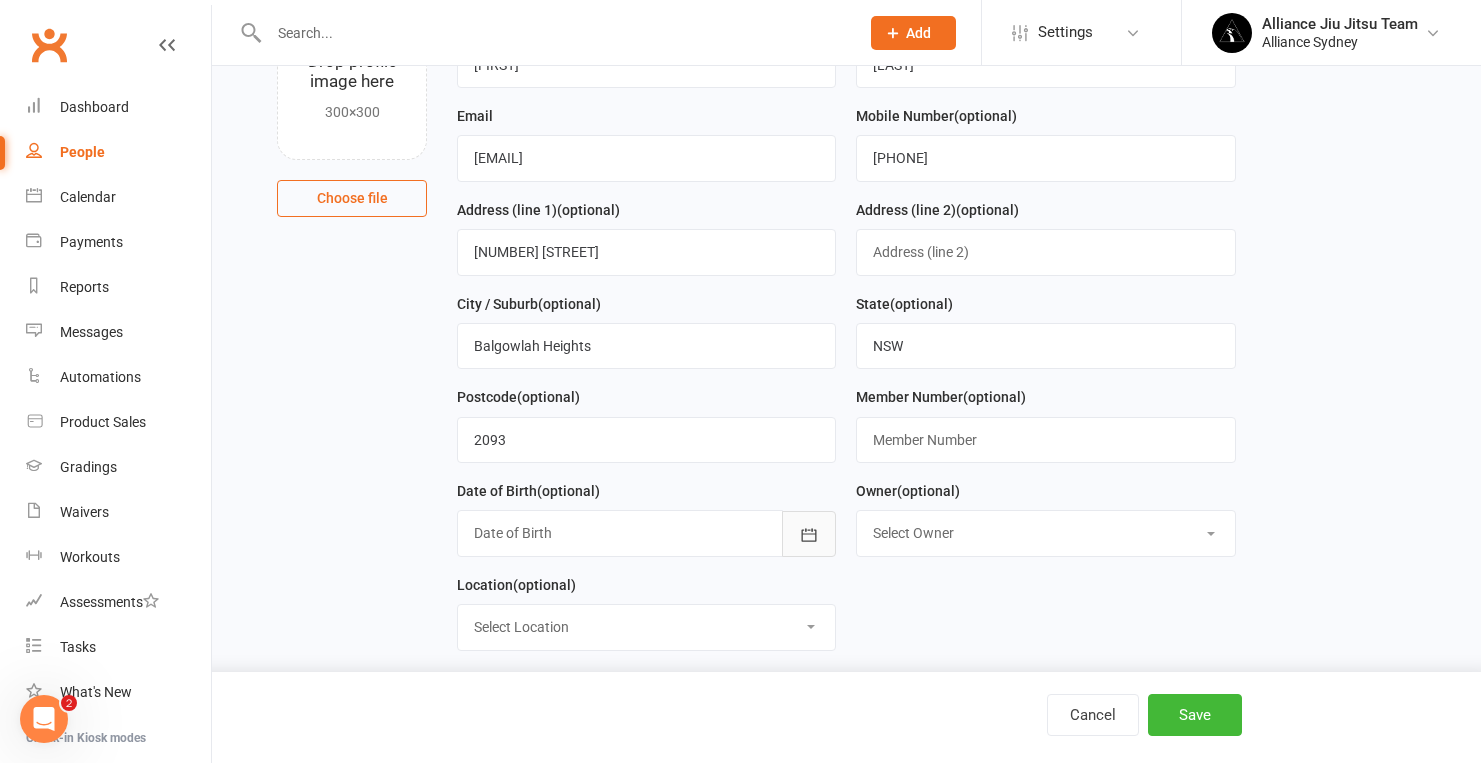 click 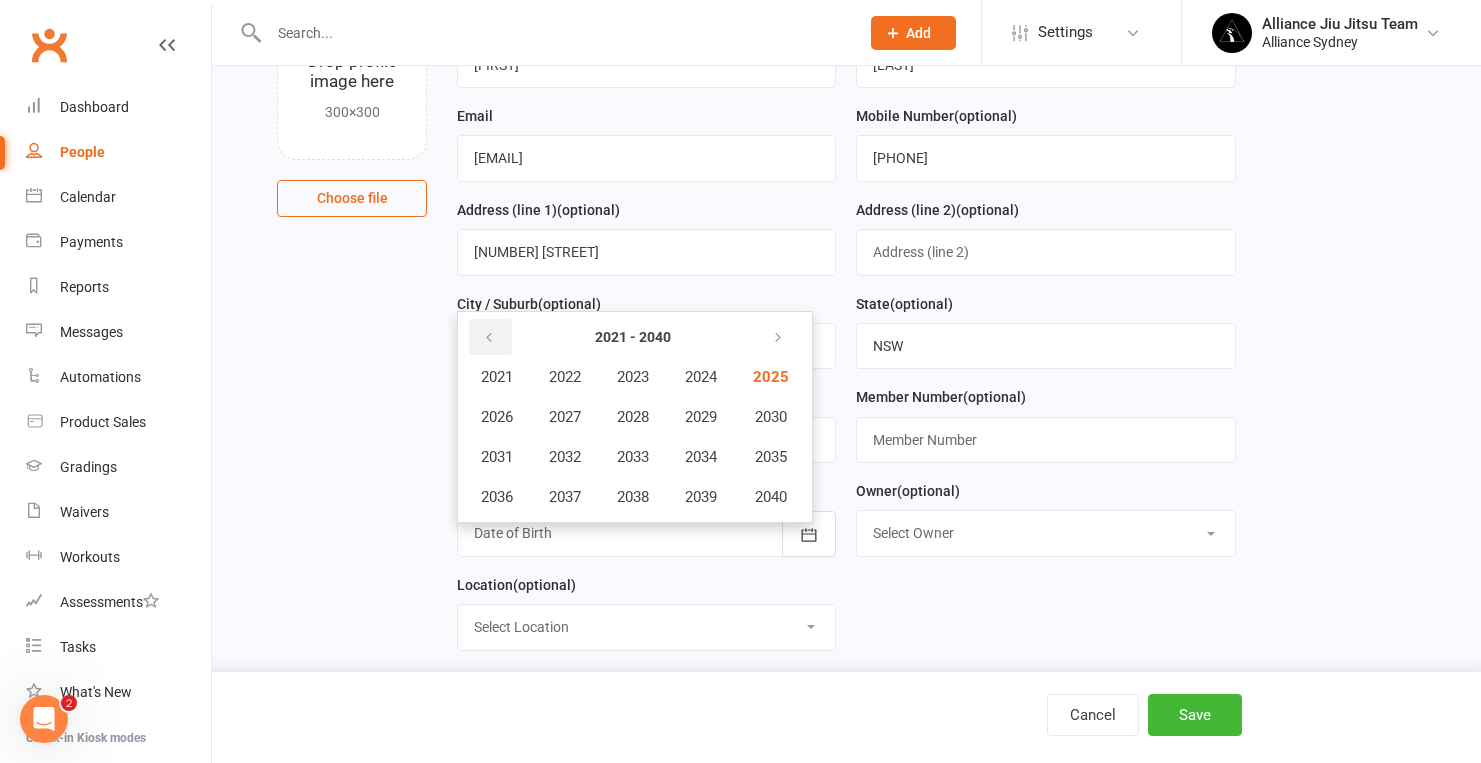 click at bounding box center [490, 337] 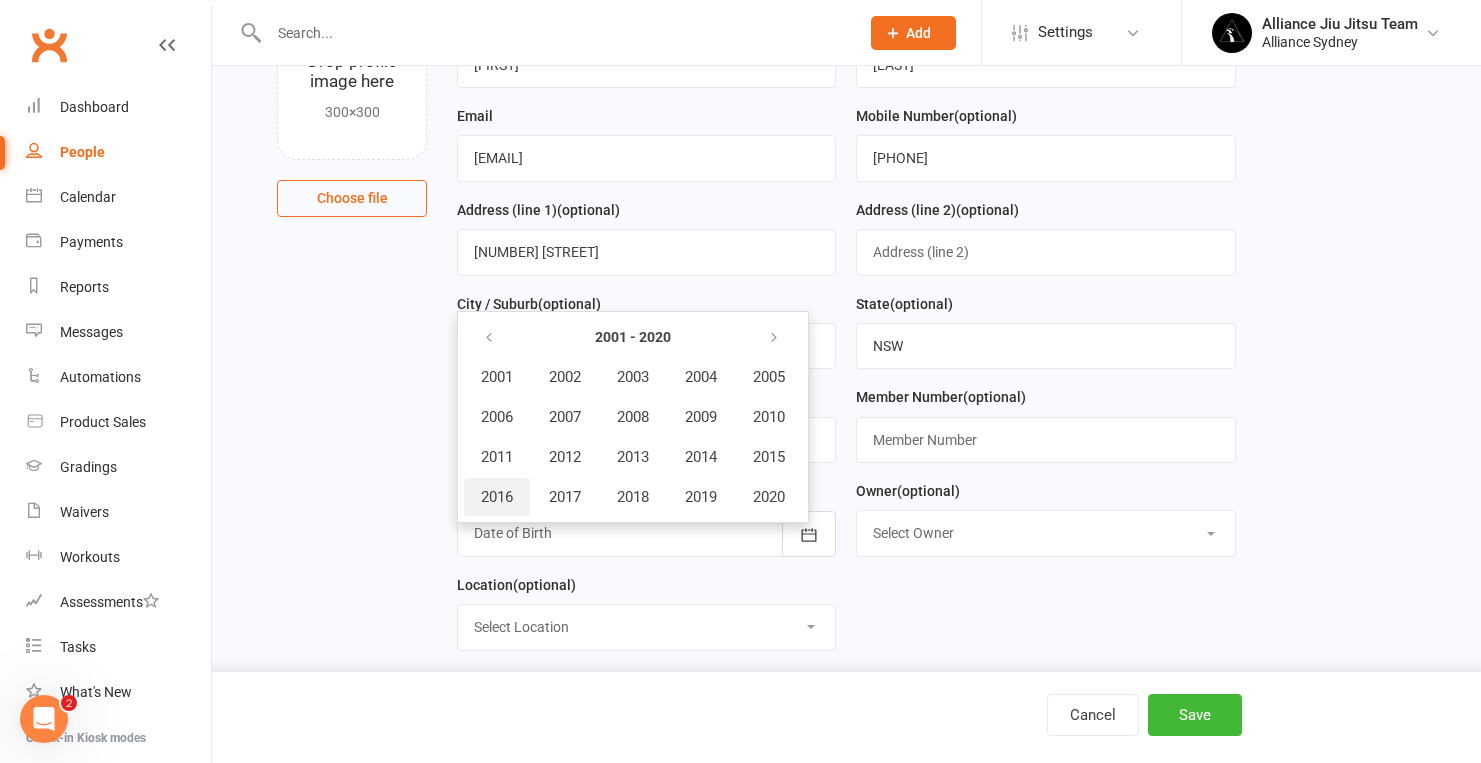 click on "2016" at bounding box center (497, 497) 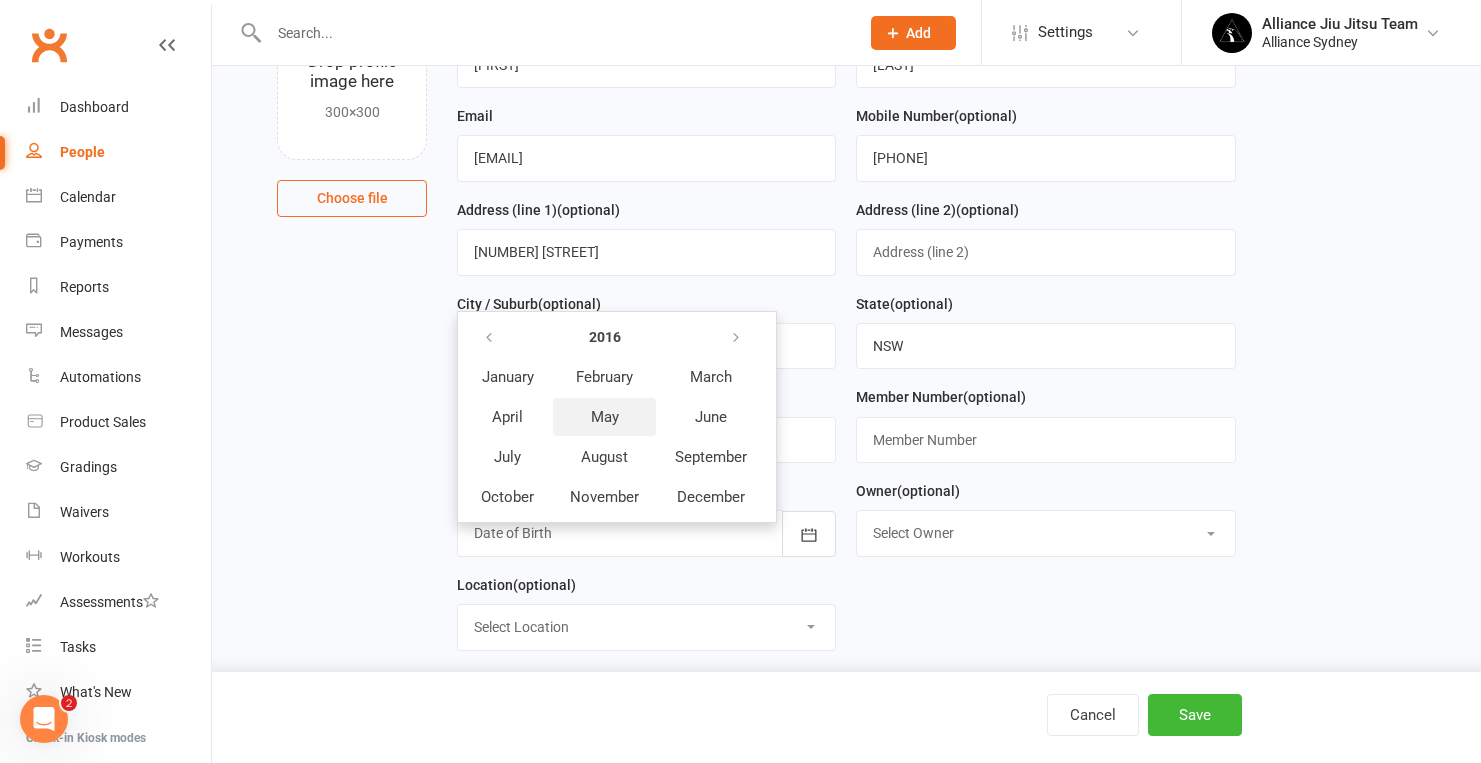 click on "May" at bounding box center [605, 417] 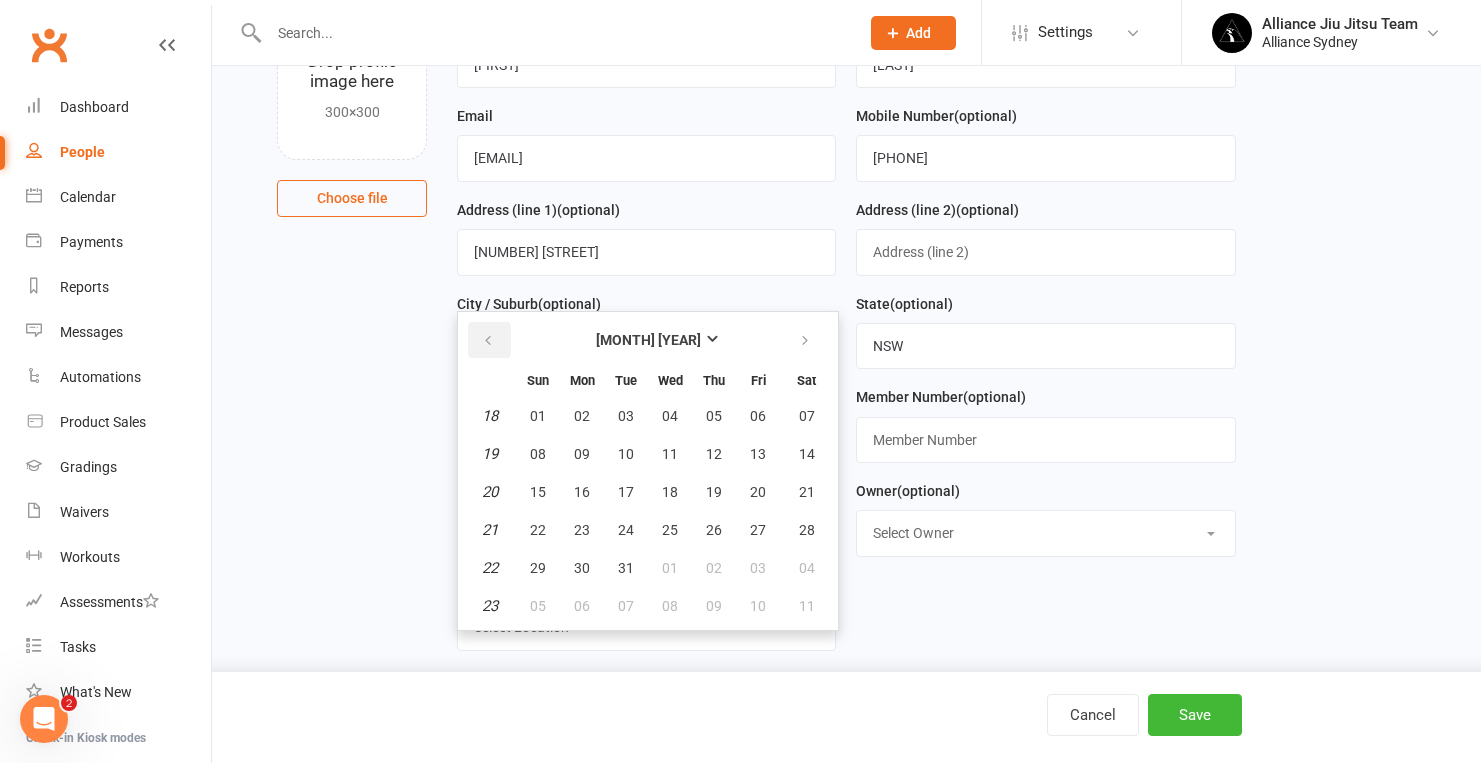 click at bounding box center (488, 341) 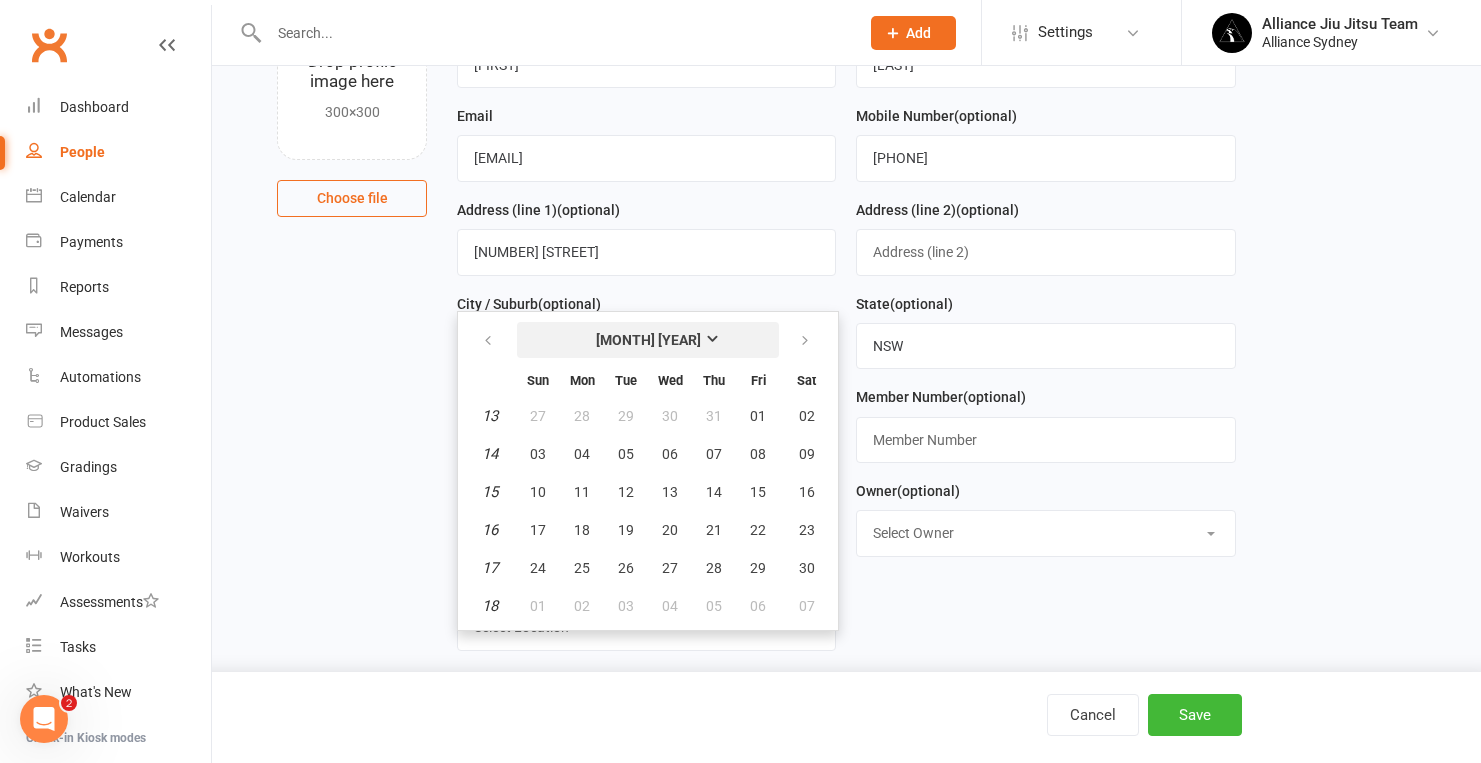 click on "[MONTH] [YEAR]" at bounding box center (648, 340) 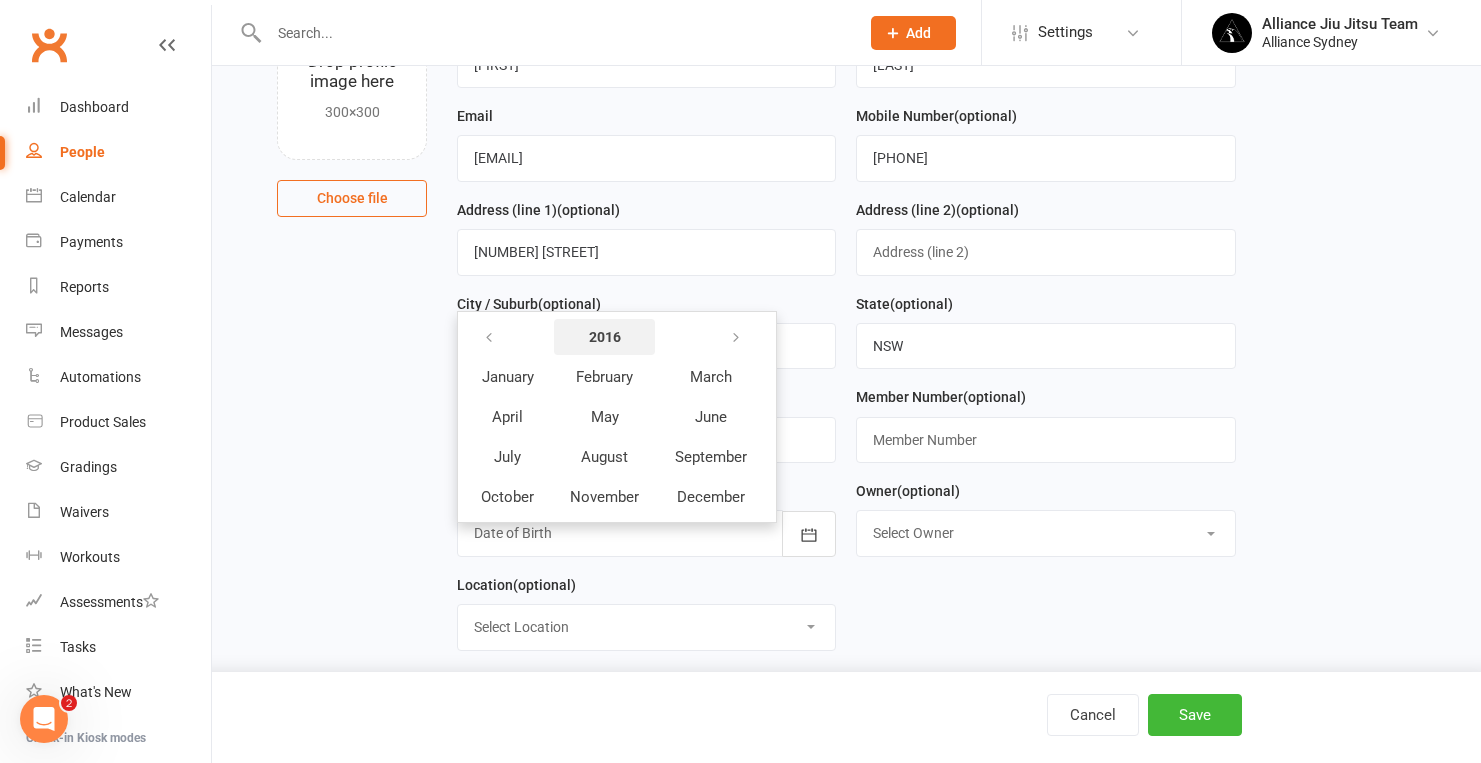 click on "2016" at bounding box center (605, 337) 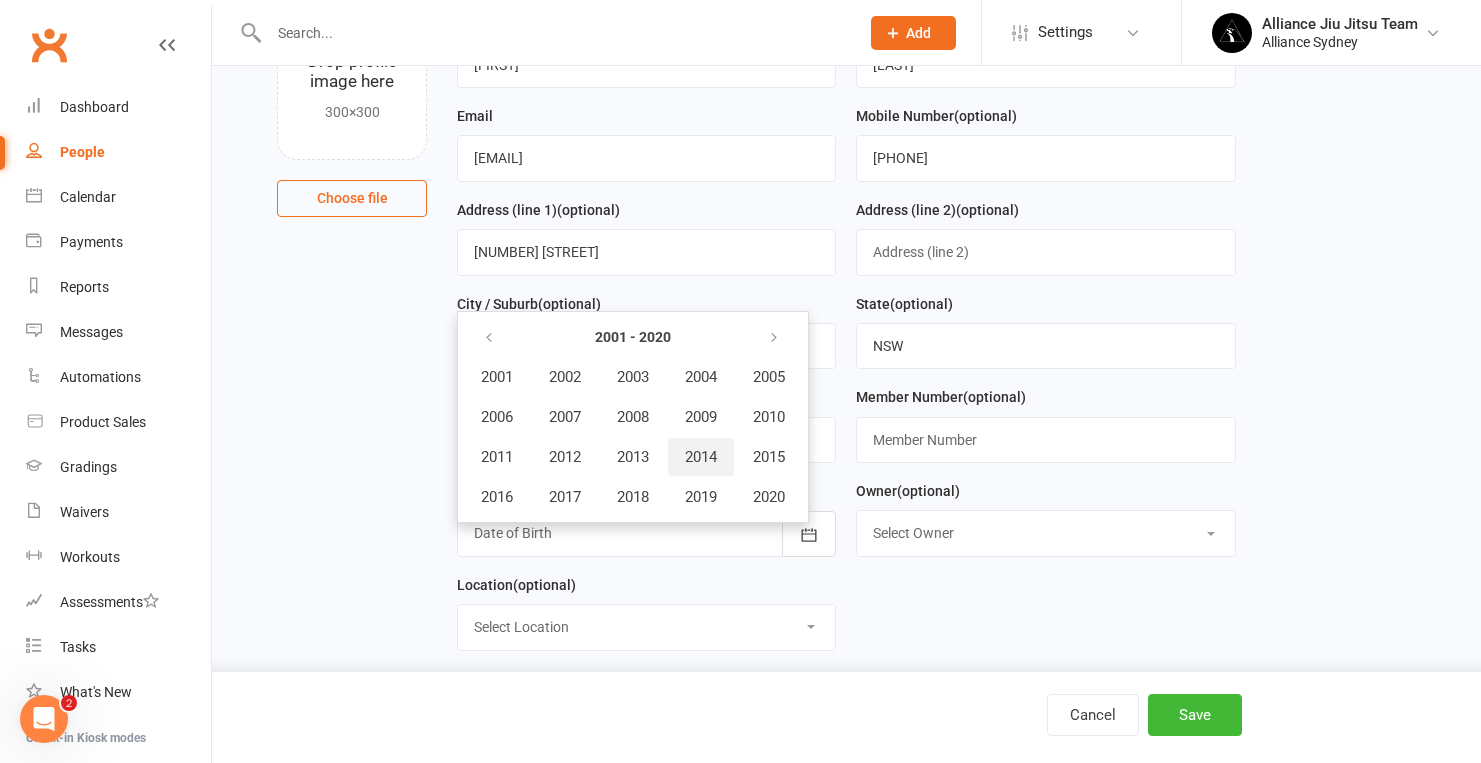 click on "2014" at bounding box center (701, 457) 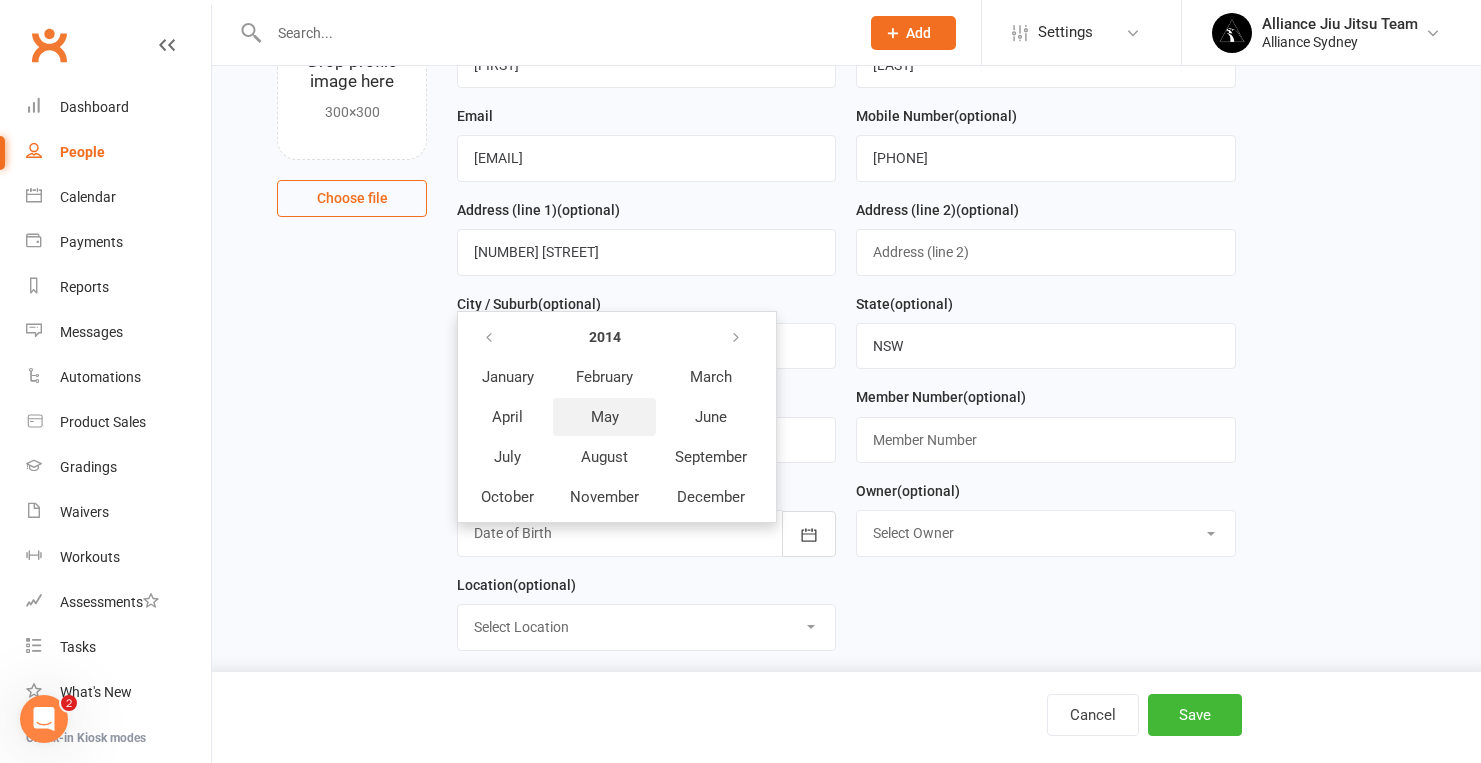 click on "May" at bounding box center [605, 417] 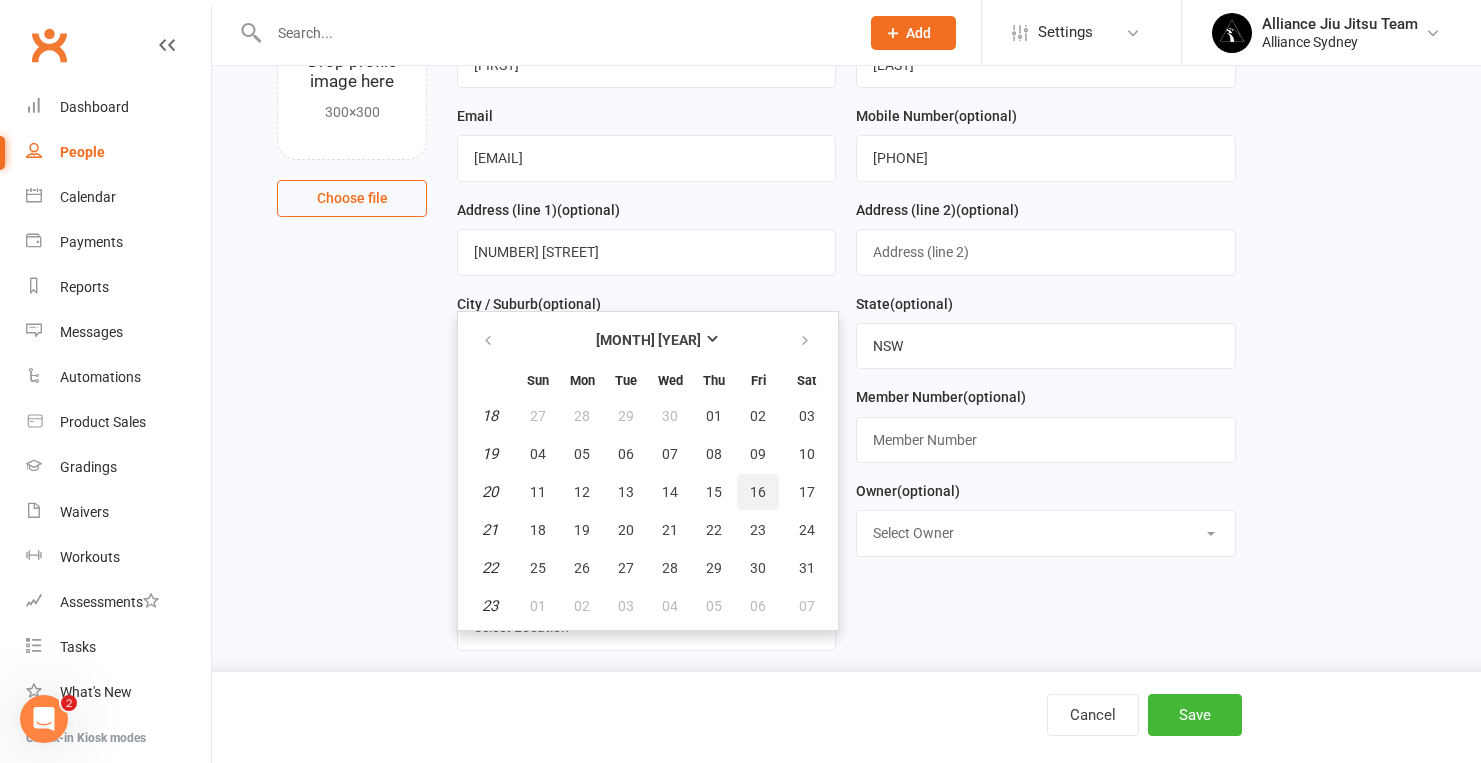 click on "16" at bounding box center [758, 492] 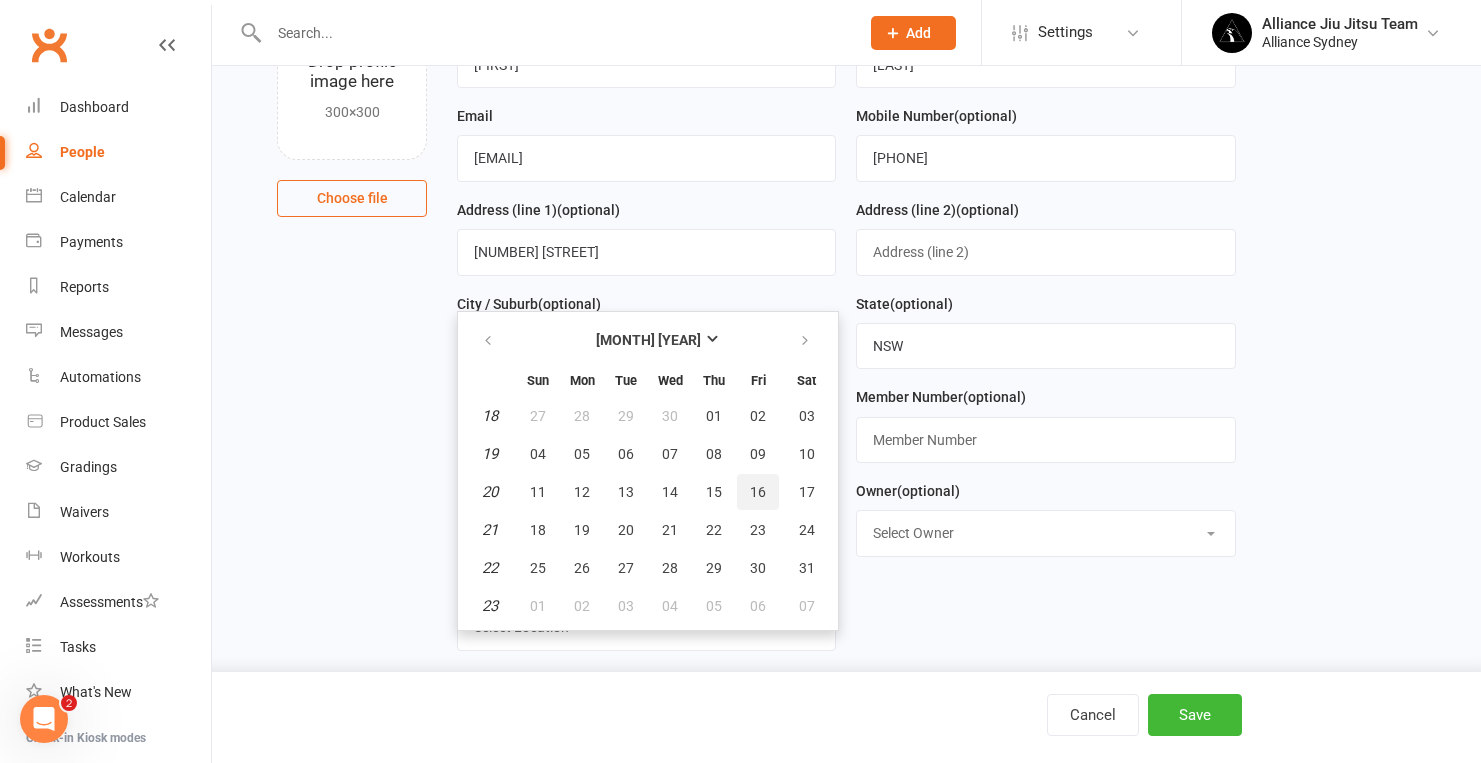 type on "[MONTH] [DAY] [YEAR]" 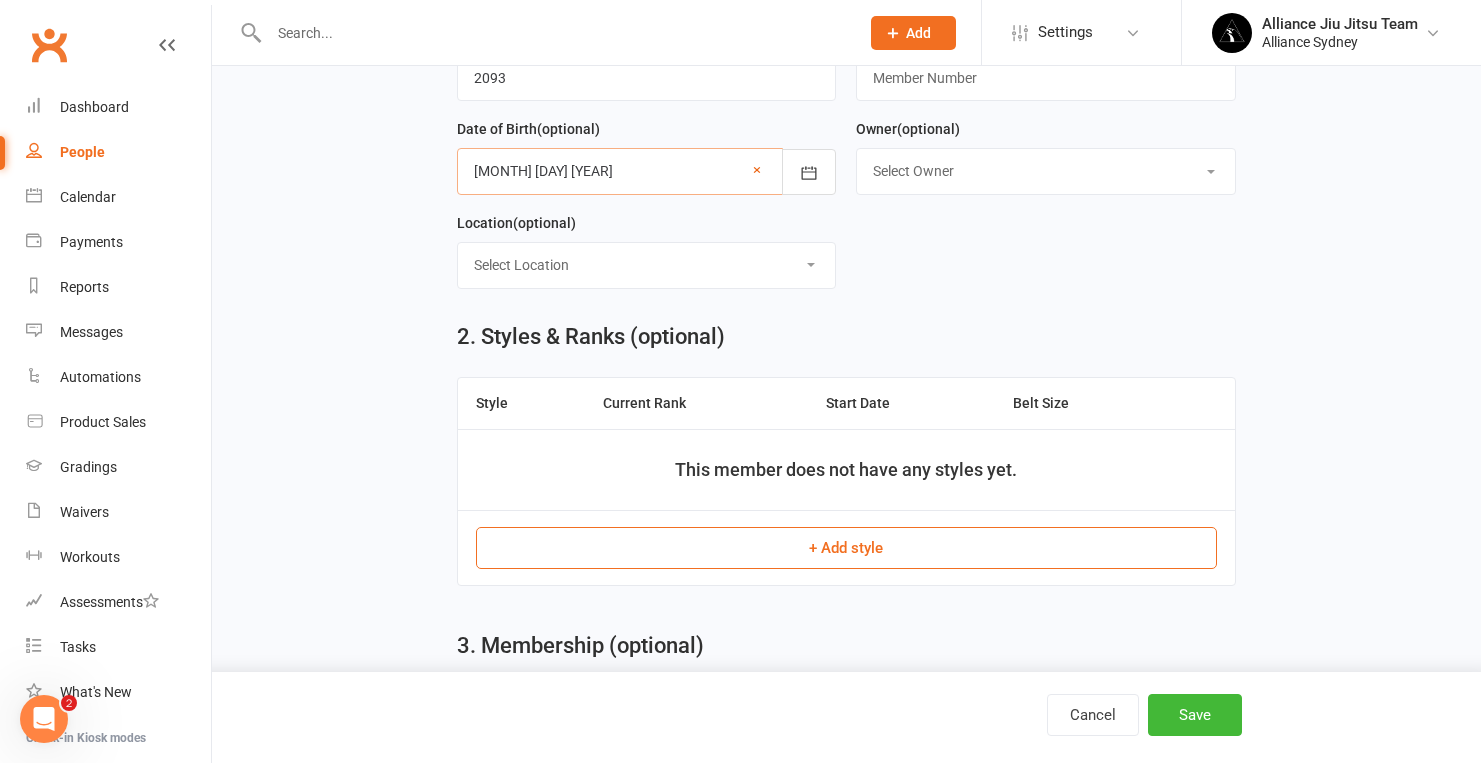 scroll, scrollTop: 569, scrollLeft: 0, axis: vertical 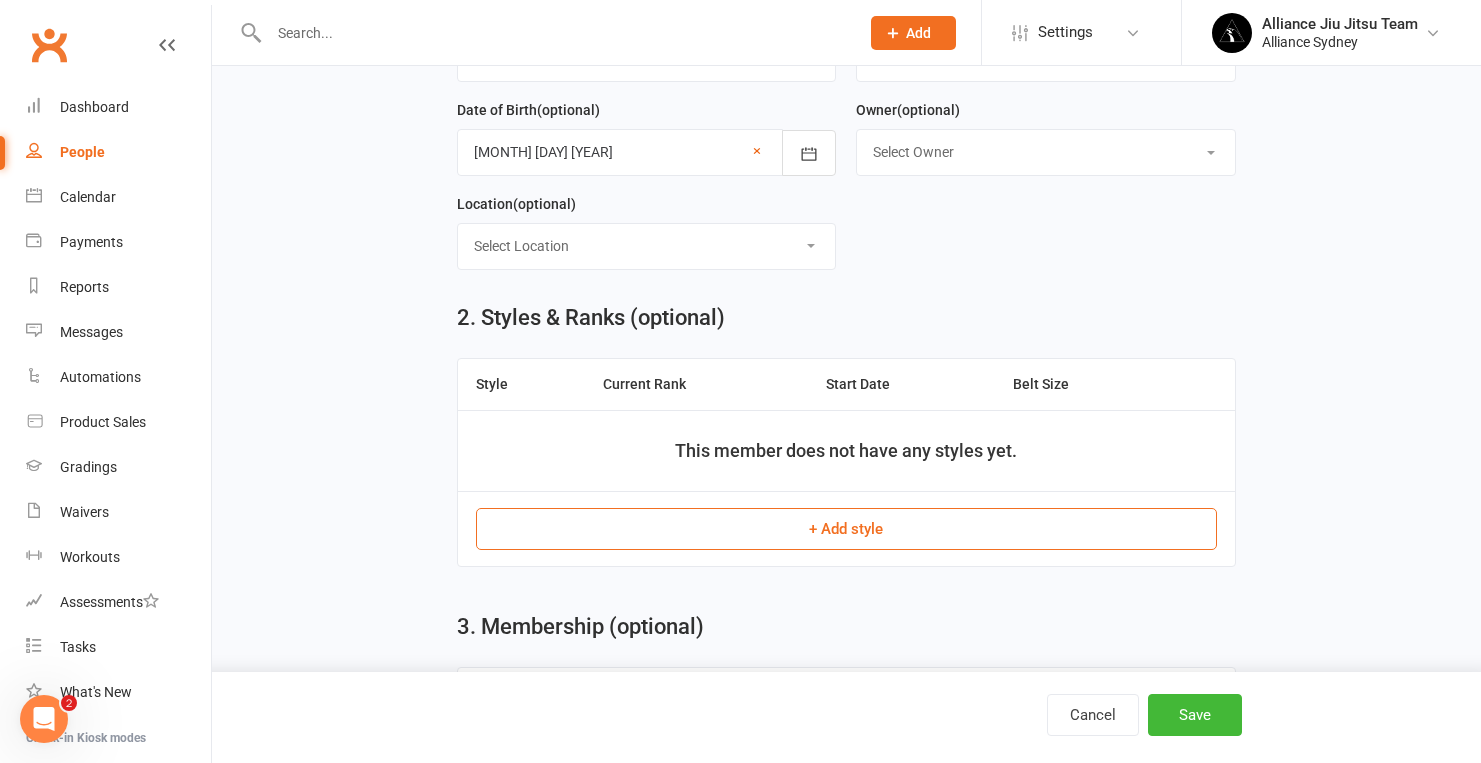 click on "+ Add style" at bounding box center (846, 529) 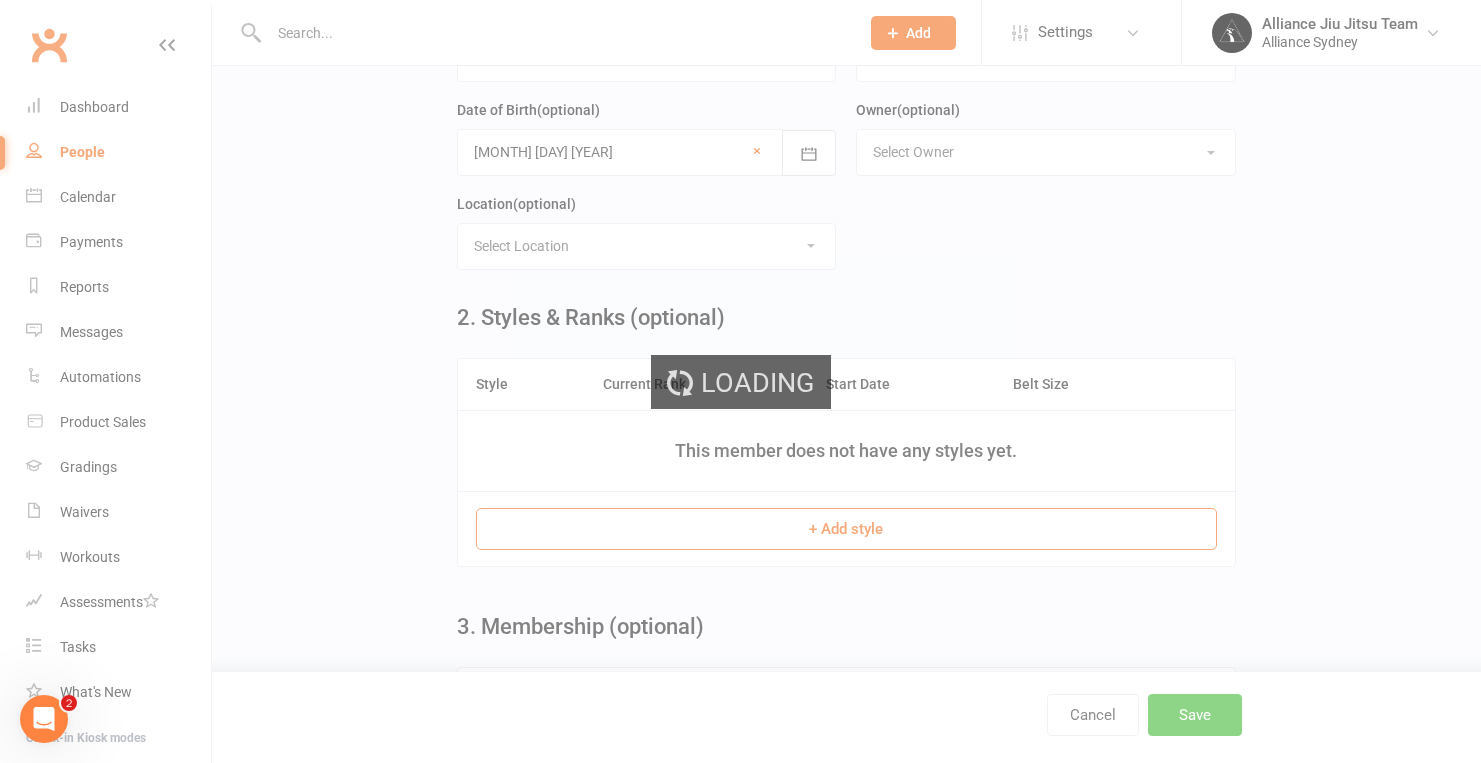 scroll, scrollTop: 0, scrollLeft: 0, axis: both 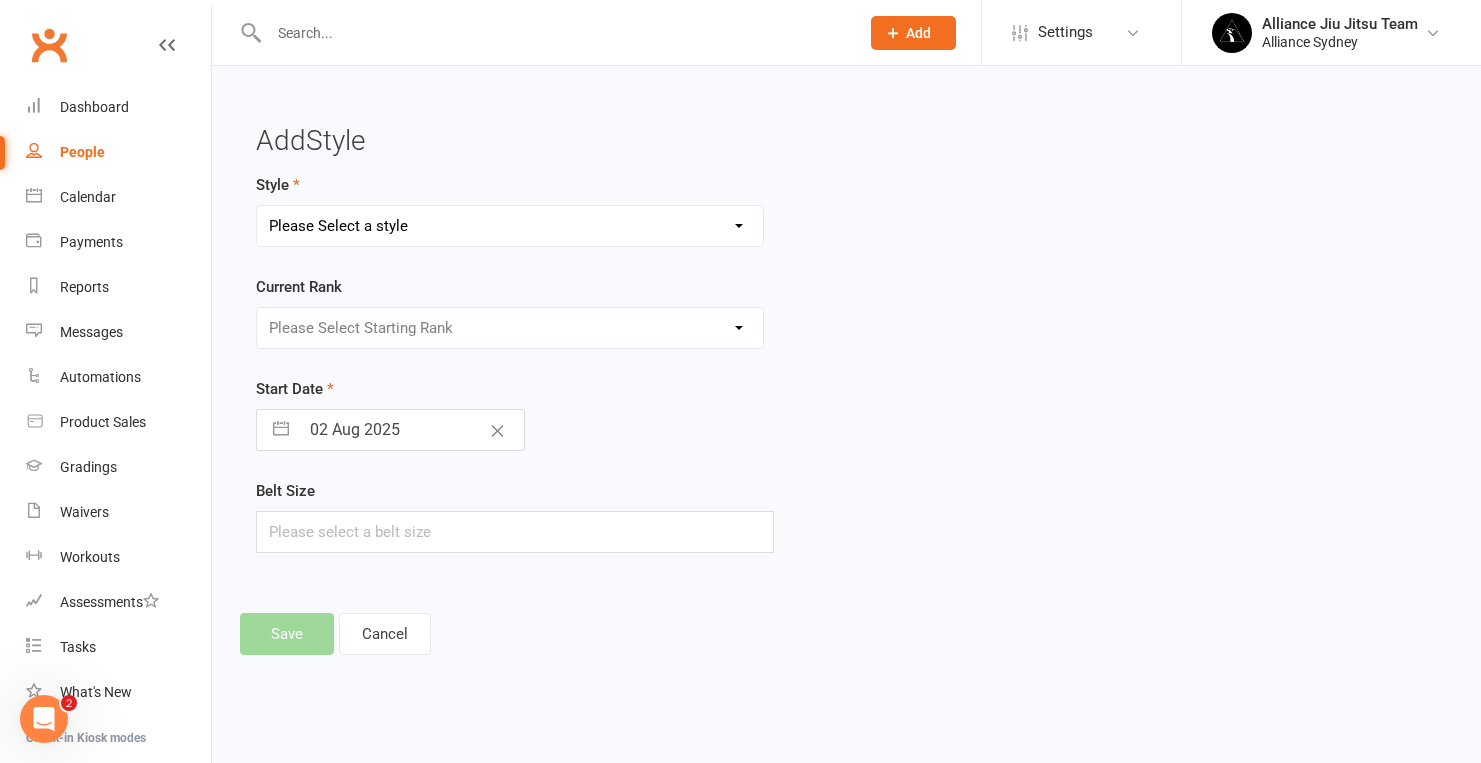select on "1923" 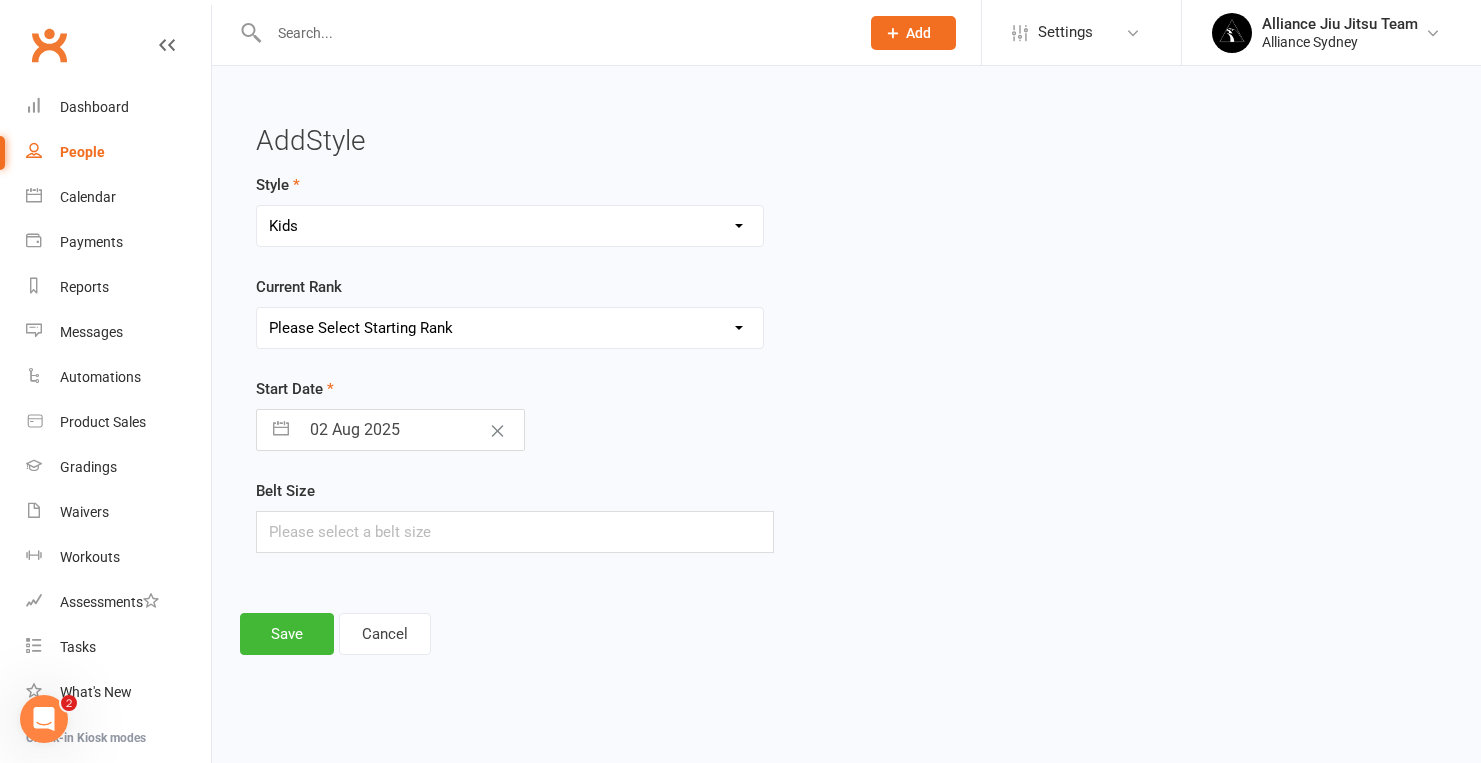 select on "[NUMBER]" 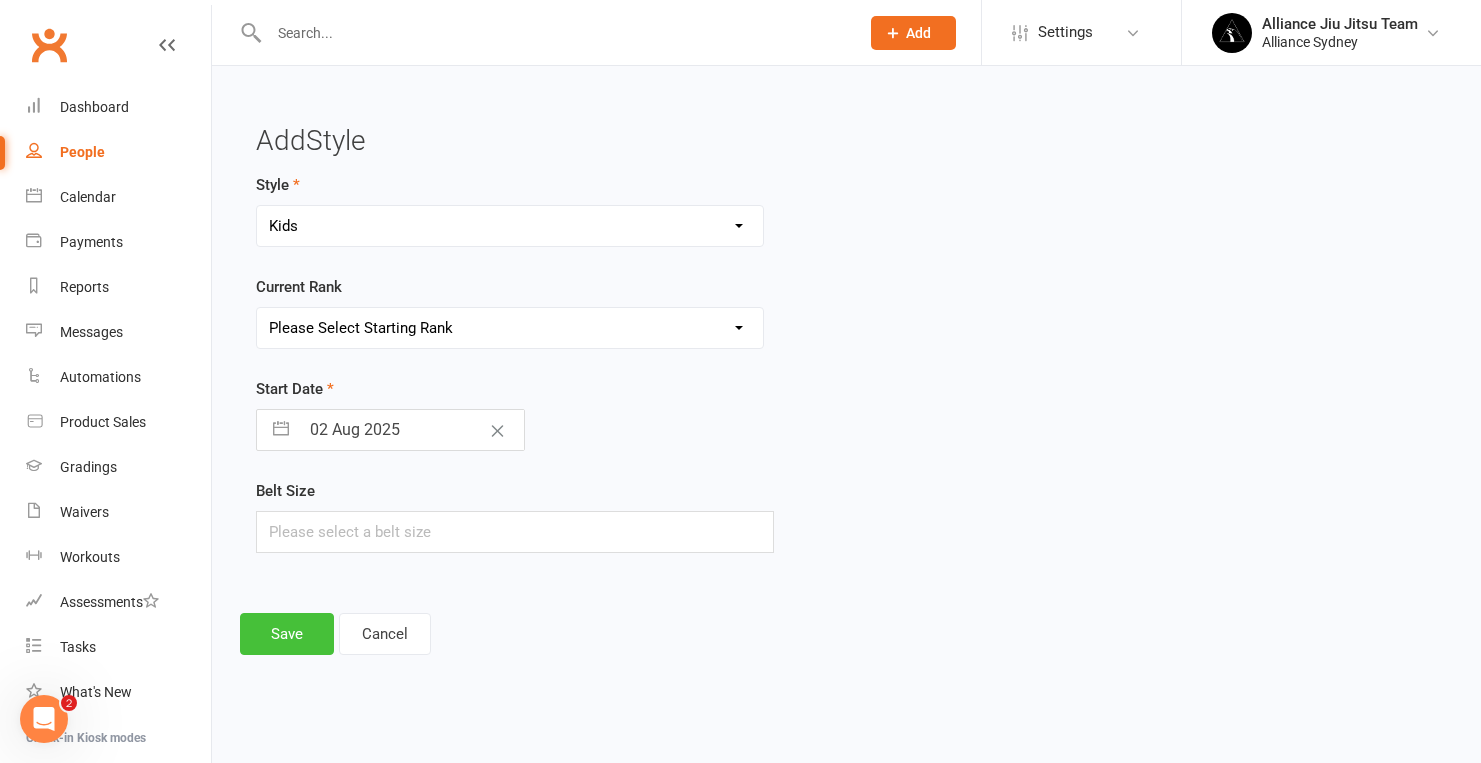 click on "Save" at bounding box center [287, 634] 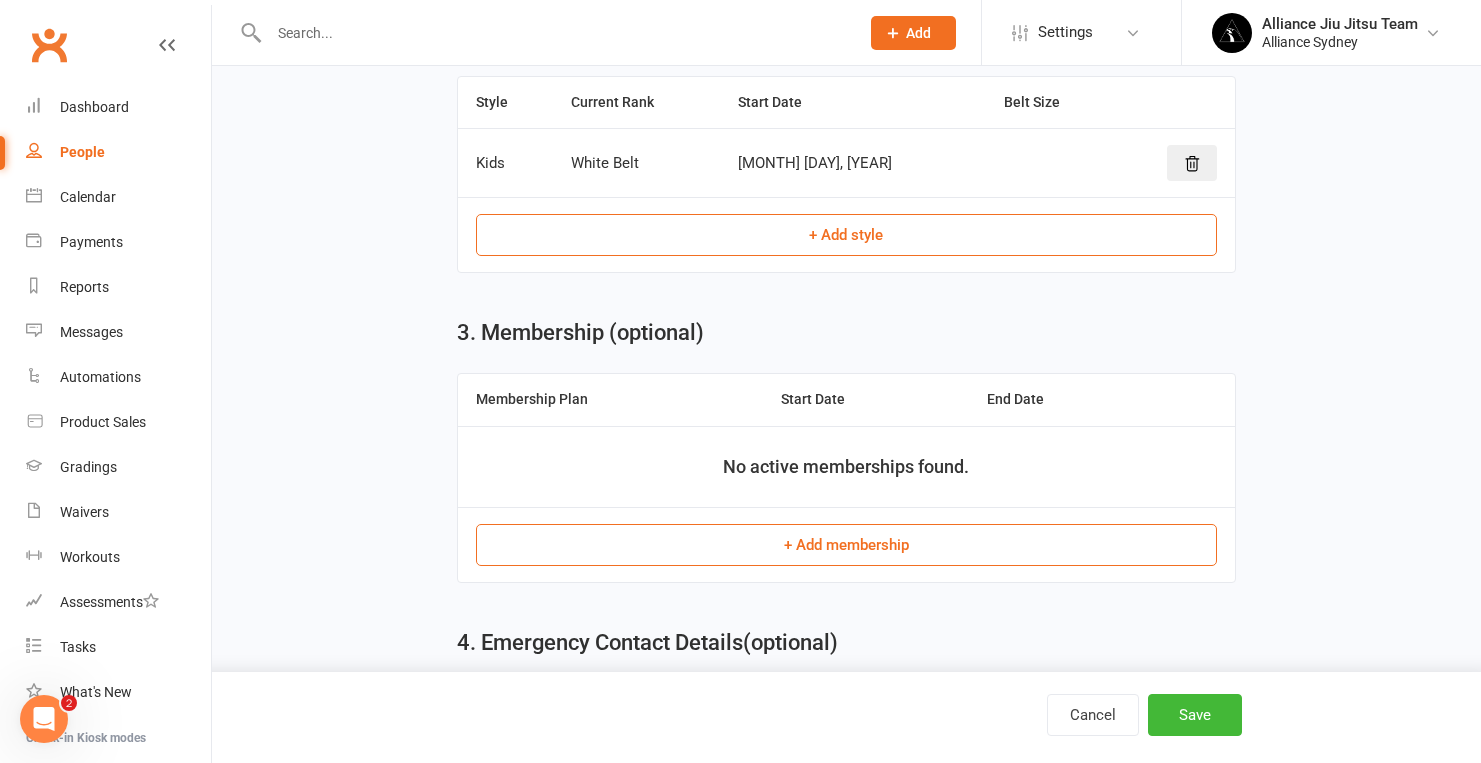 click on "+ Add membership" at bounding box center (846, 545) 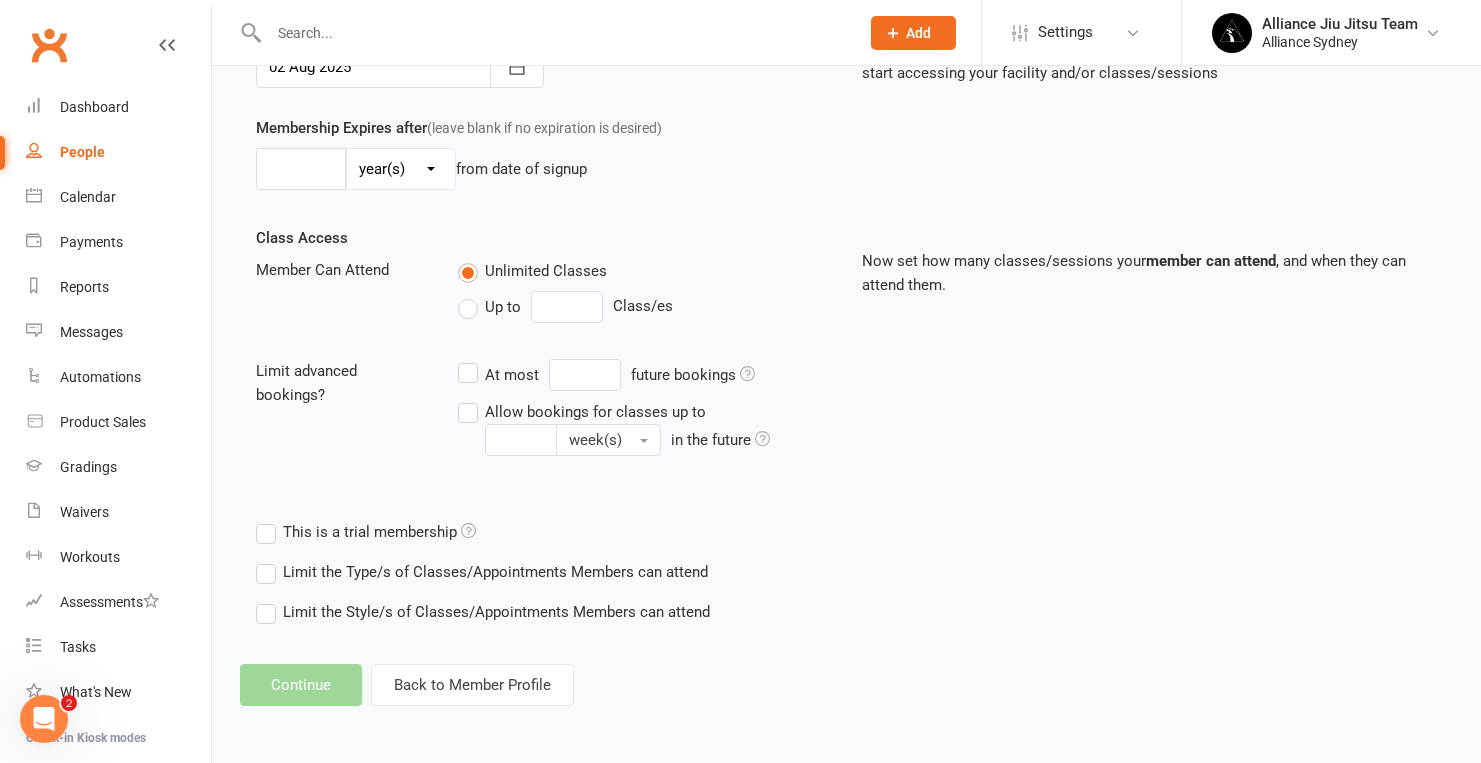 scroll, scrollTop: 0, scrollLeft: 0, axis: both 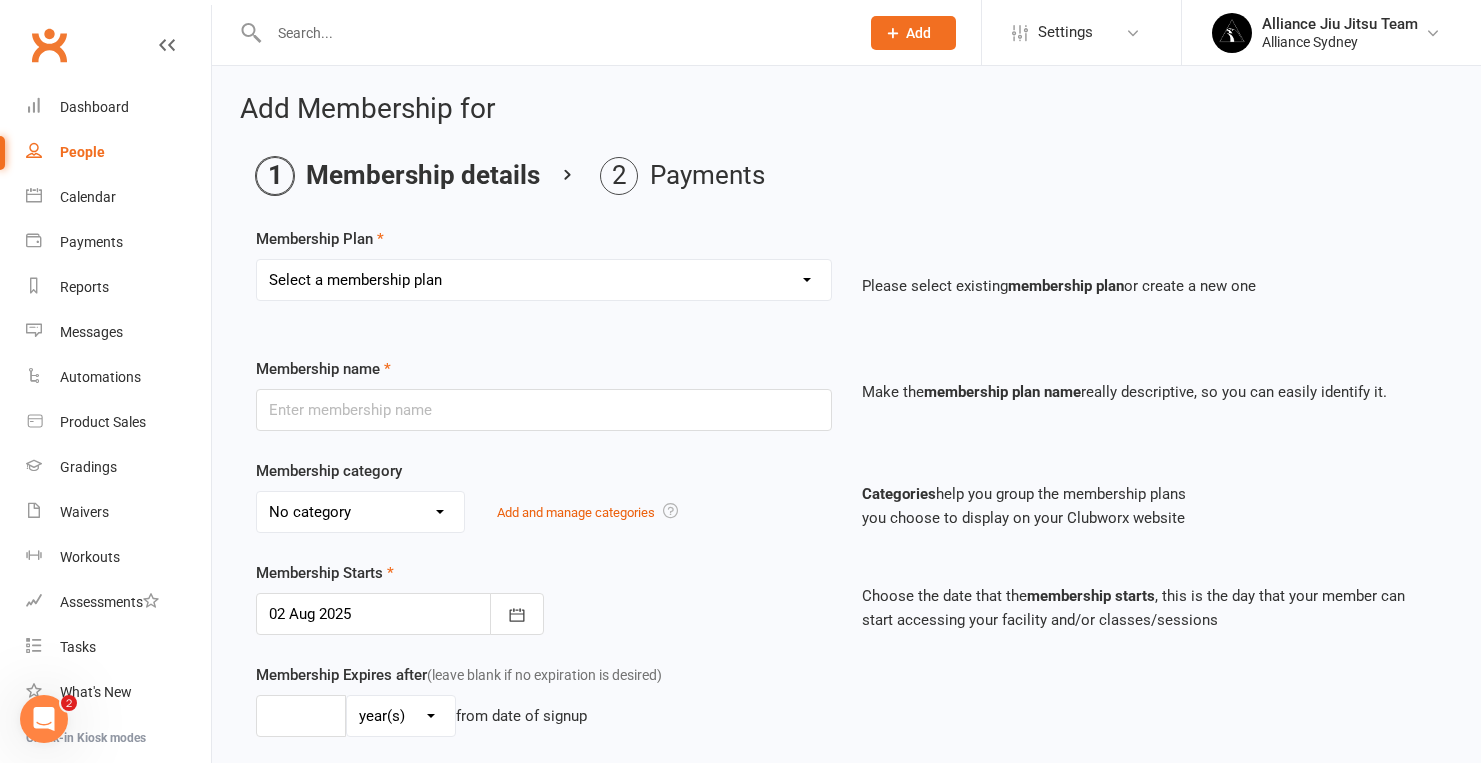 select on "7" 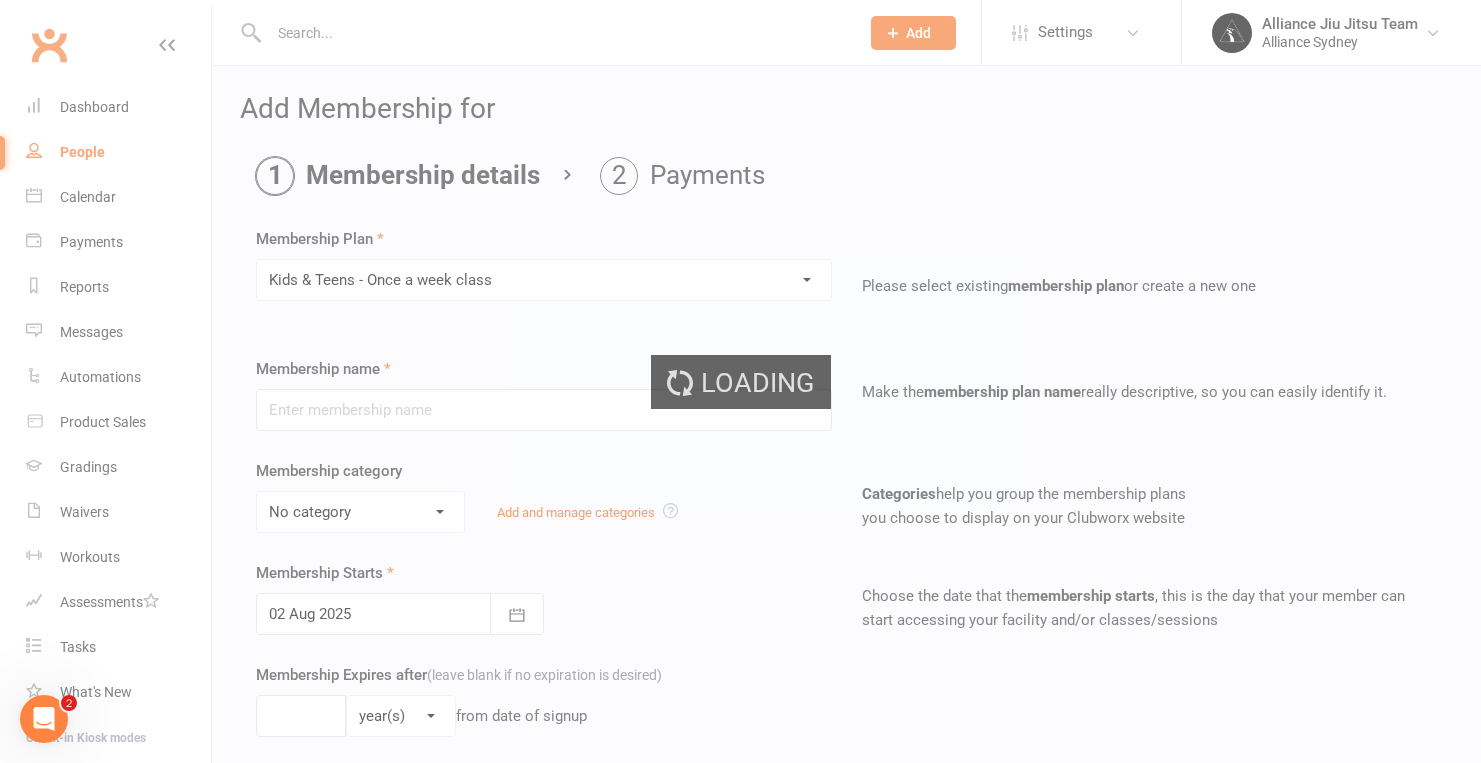 type on "Kids & Teens - Once a week class" 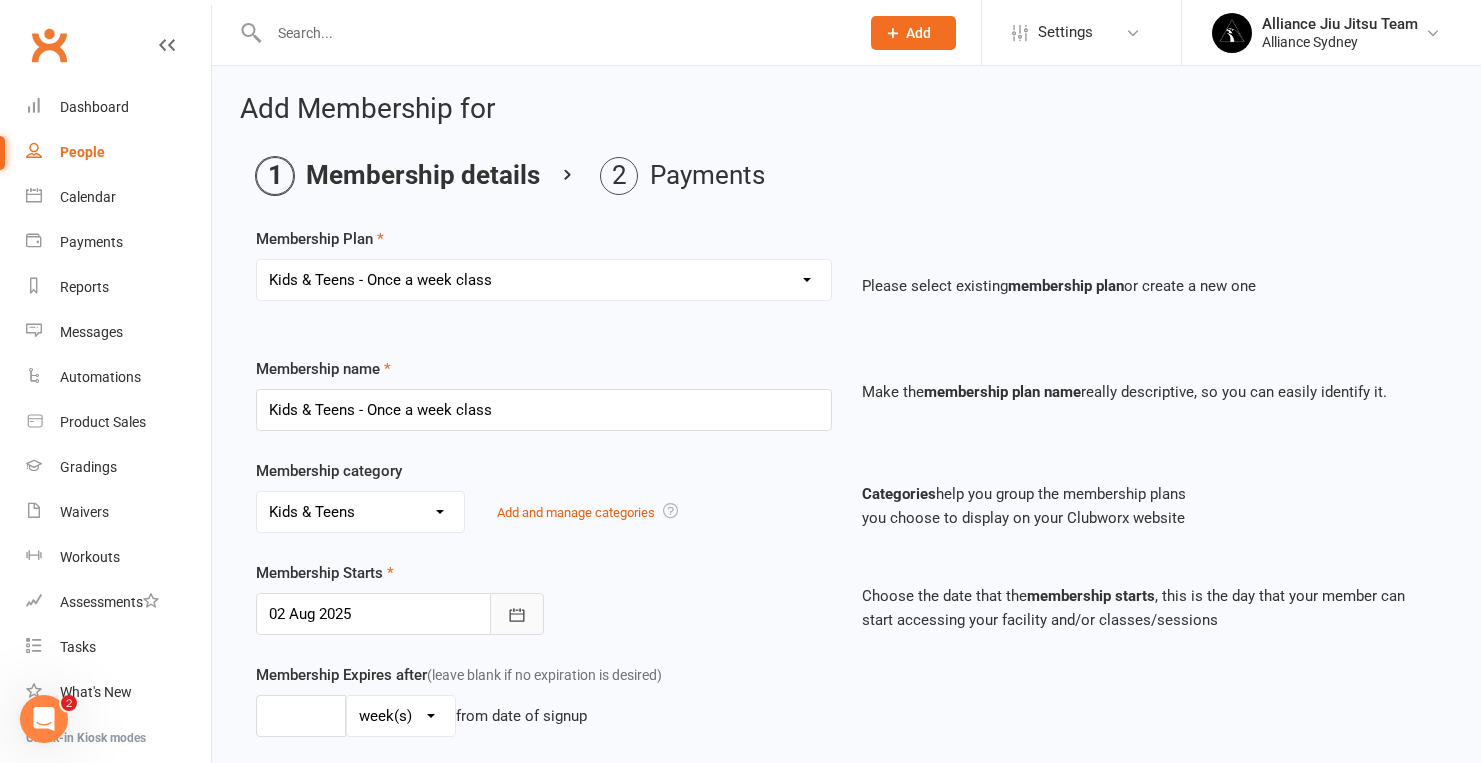 click at bounding box center (517, 614) 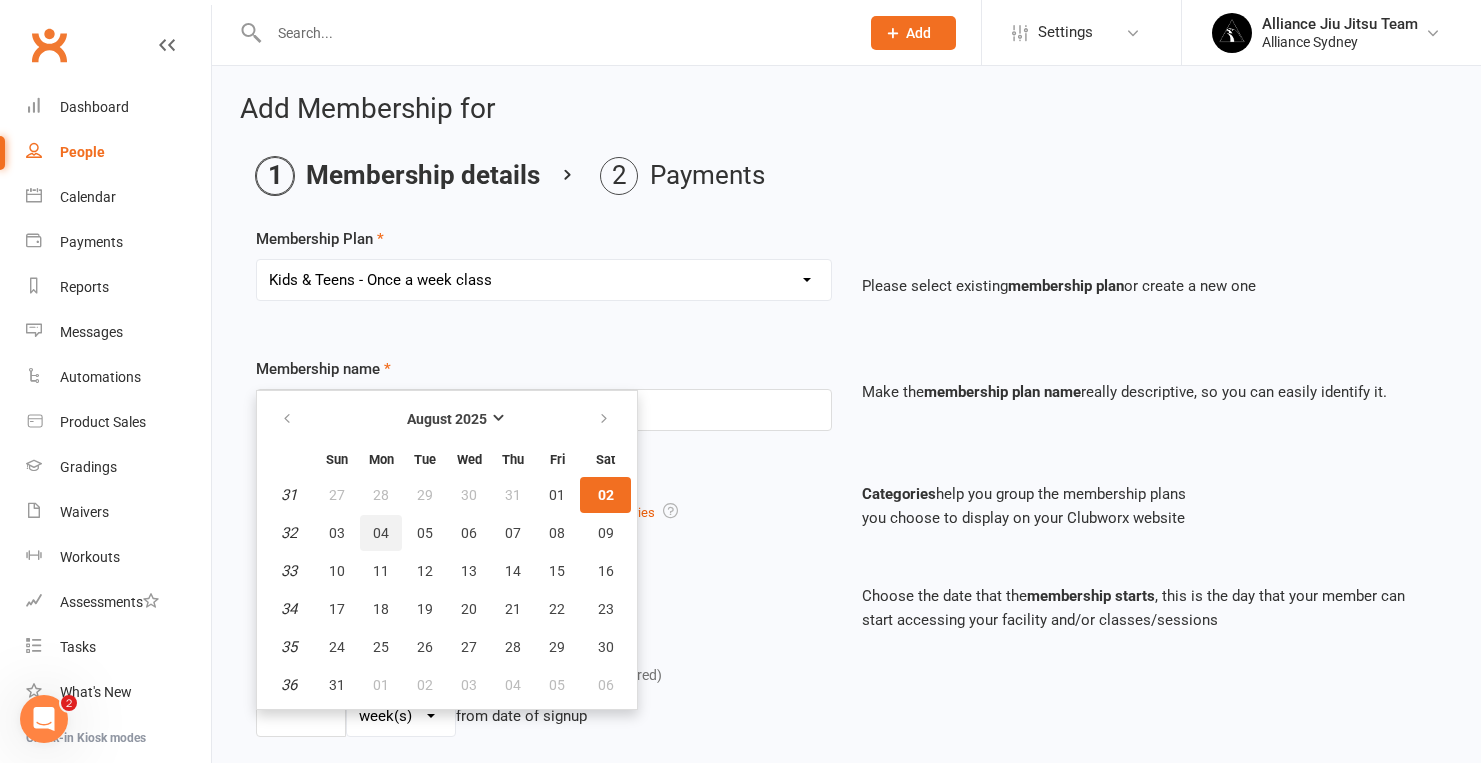click on "04" at bounding box center [381, 533] 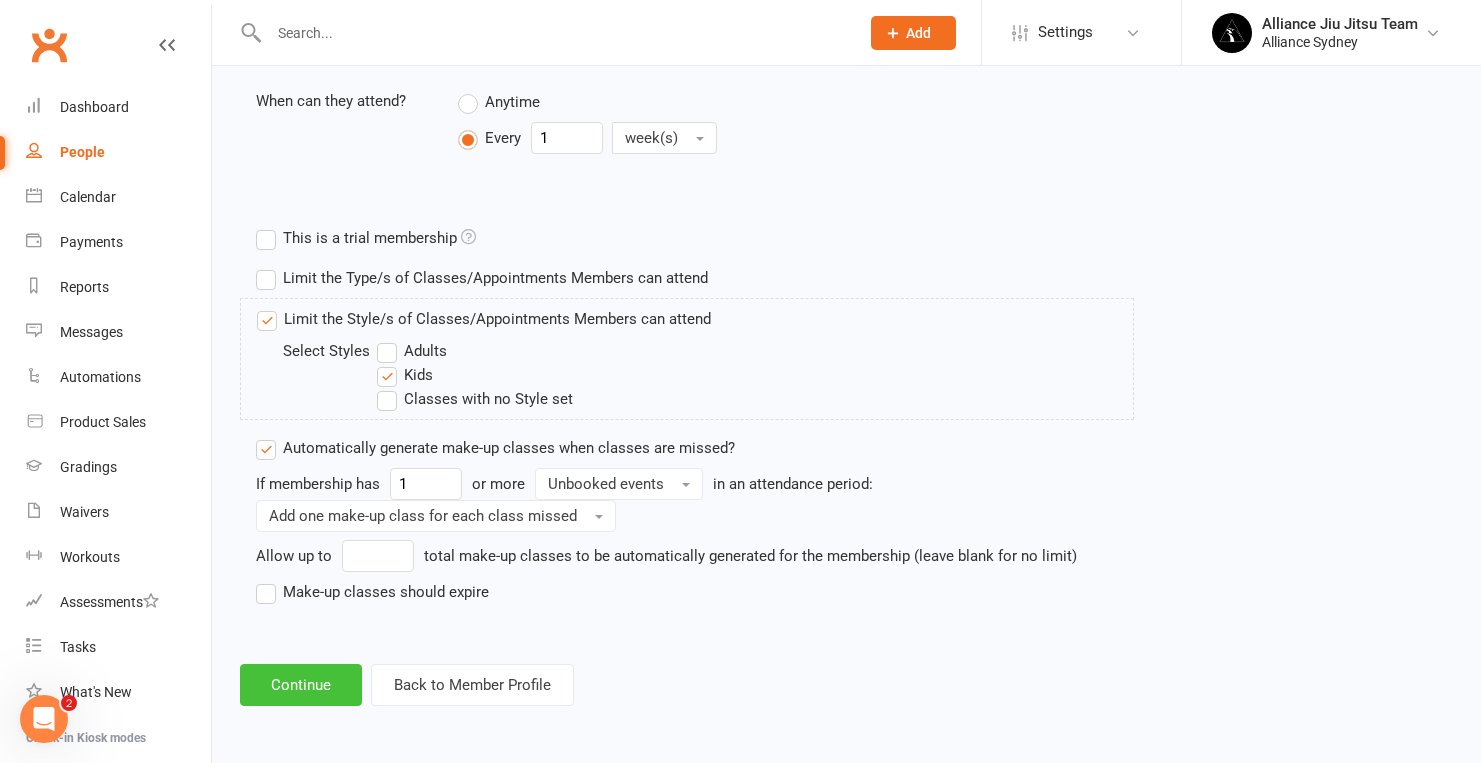 scroll, scrollTop: 833, scrollLeft: 0, axis: vertical 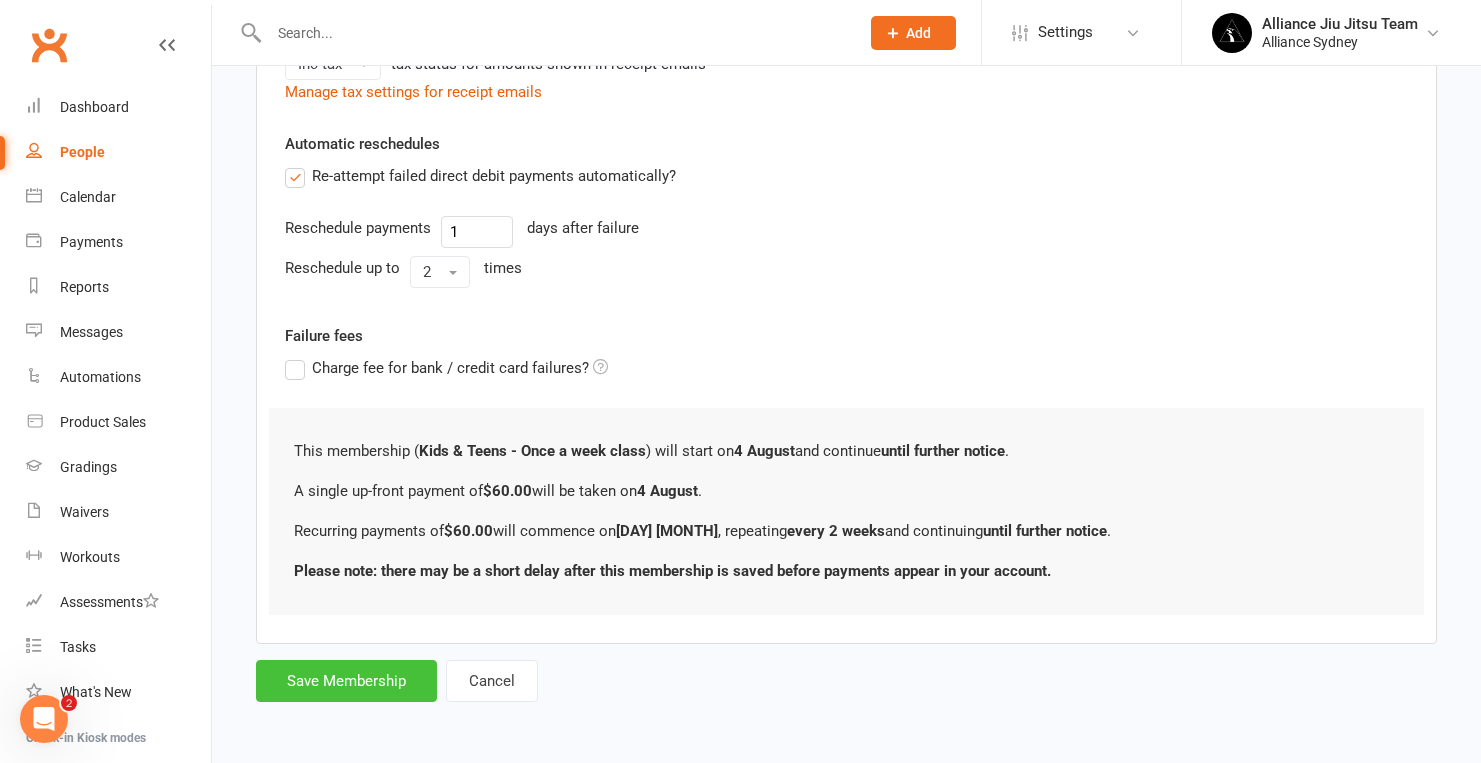click on "Save Membership" at bounding box center [346, 681] 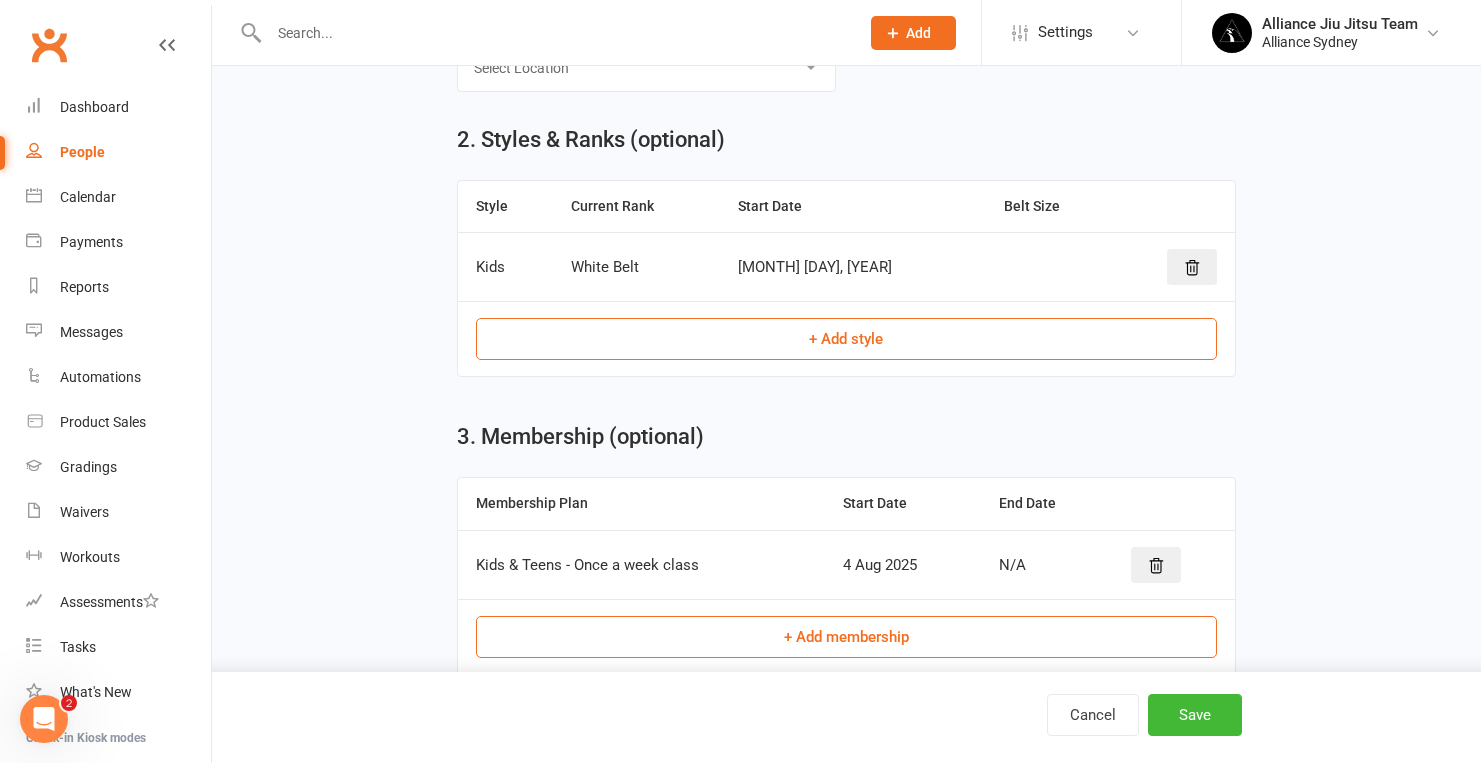 scroll, scrollTop: 1148, scrollLeft: 0, axis: vertical 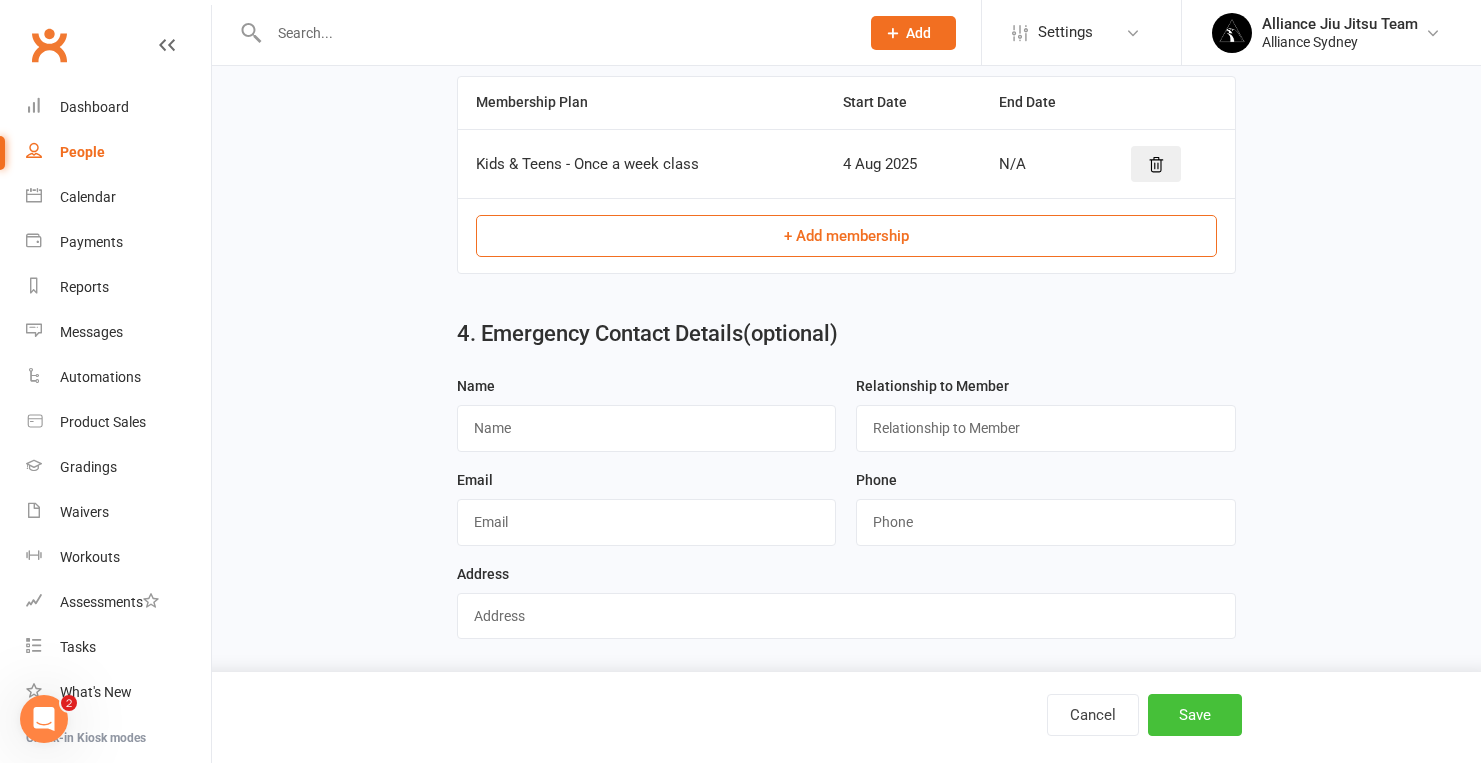 click on "Save" at bounding box center (1195, 715) 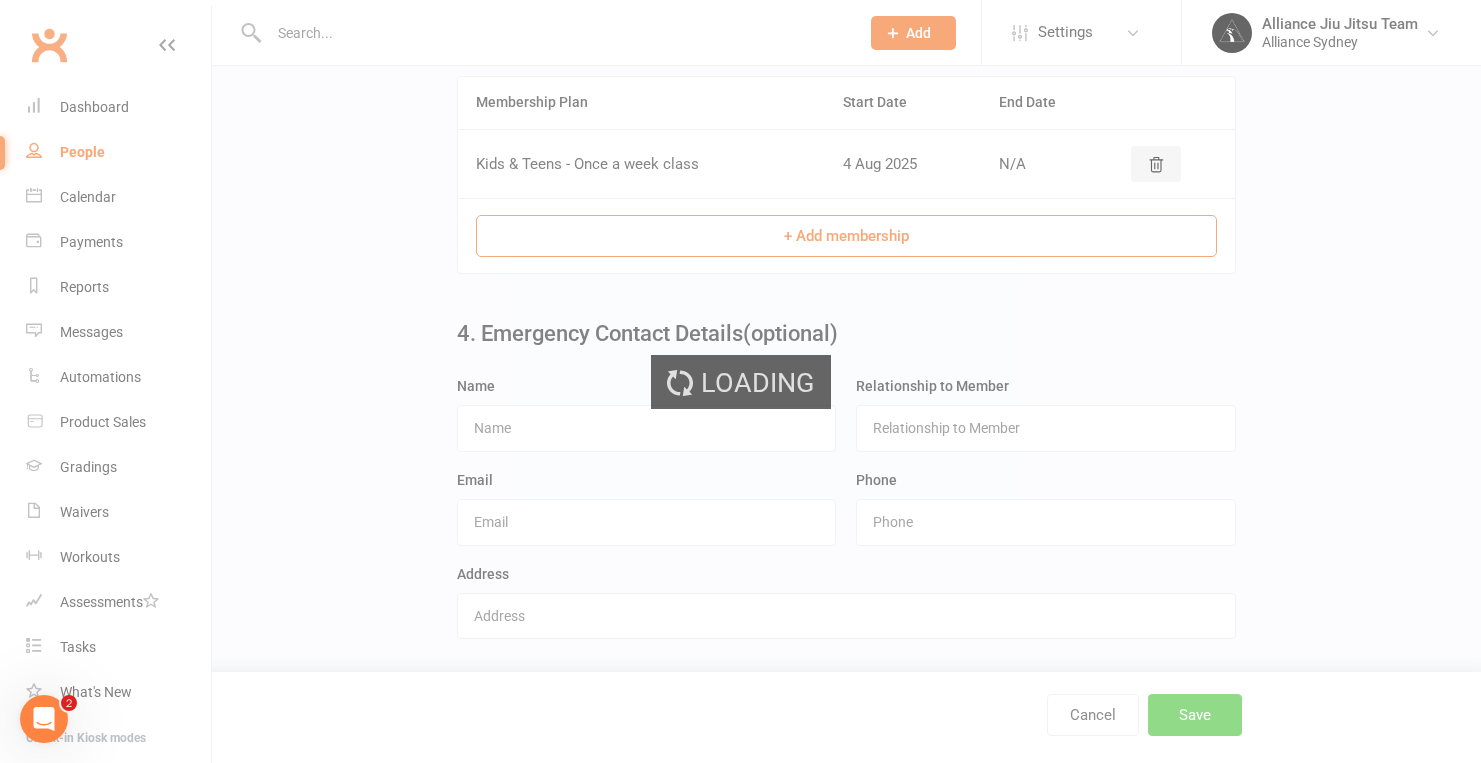 scroll, scrollTop: 0, scrollLeft: 0, axis: both 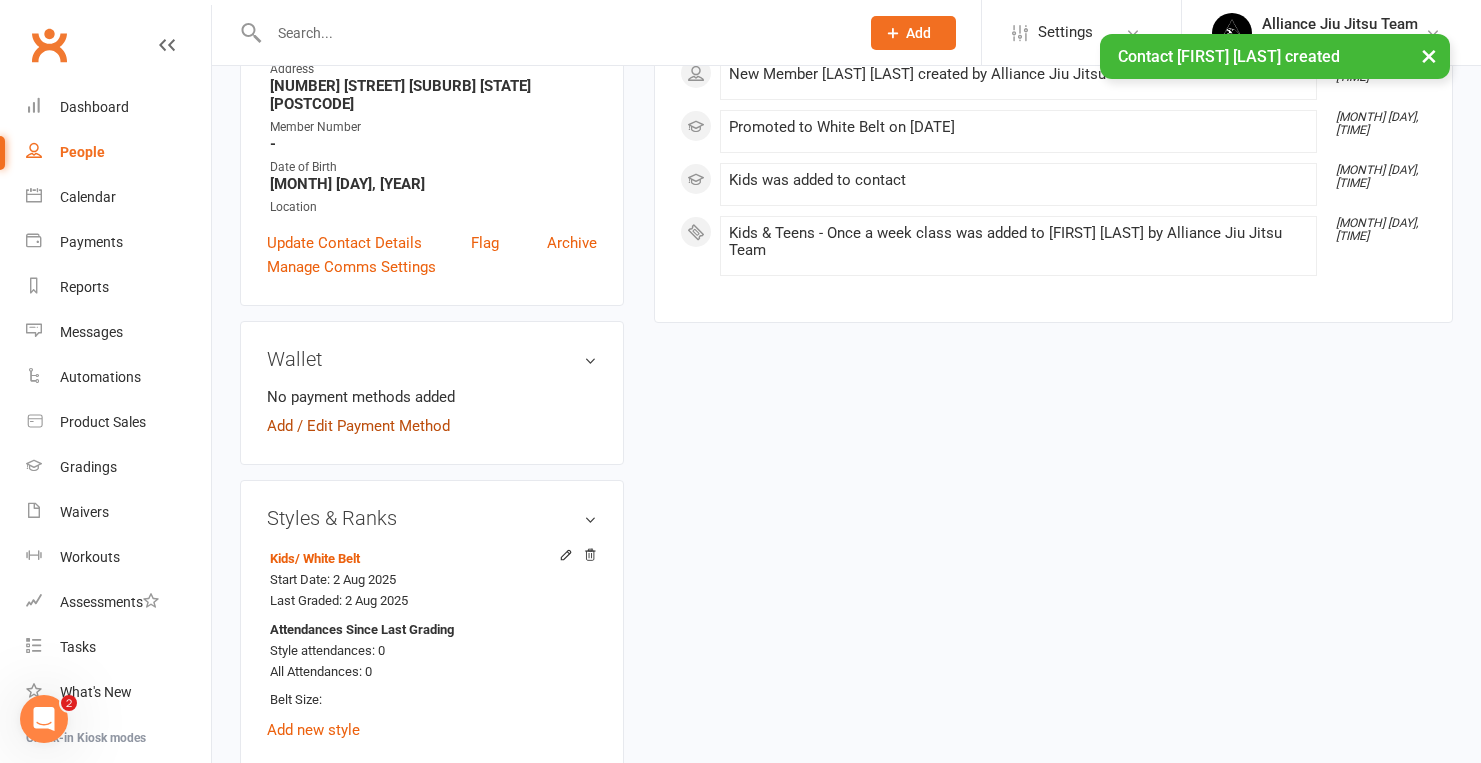 click on "Add / Edit Payment Method" at bounding box center [358, 426] 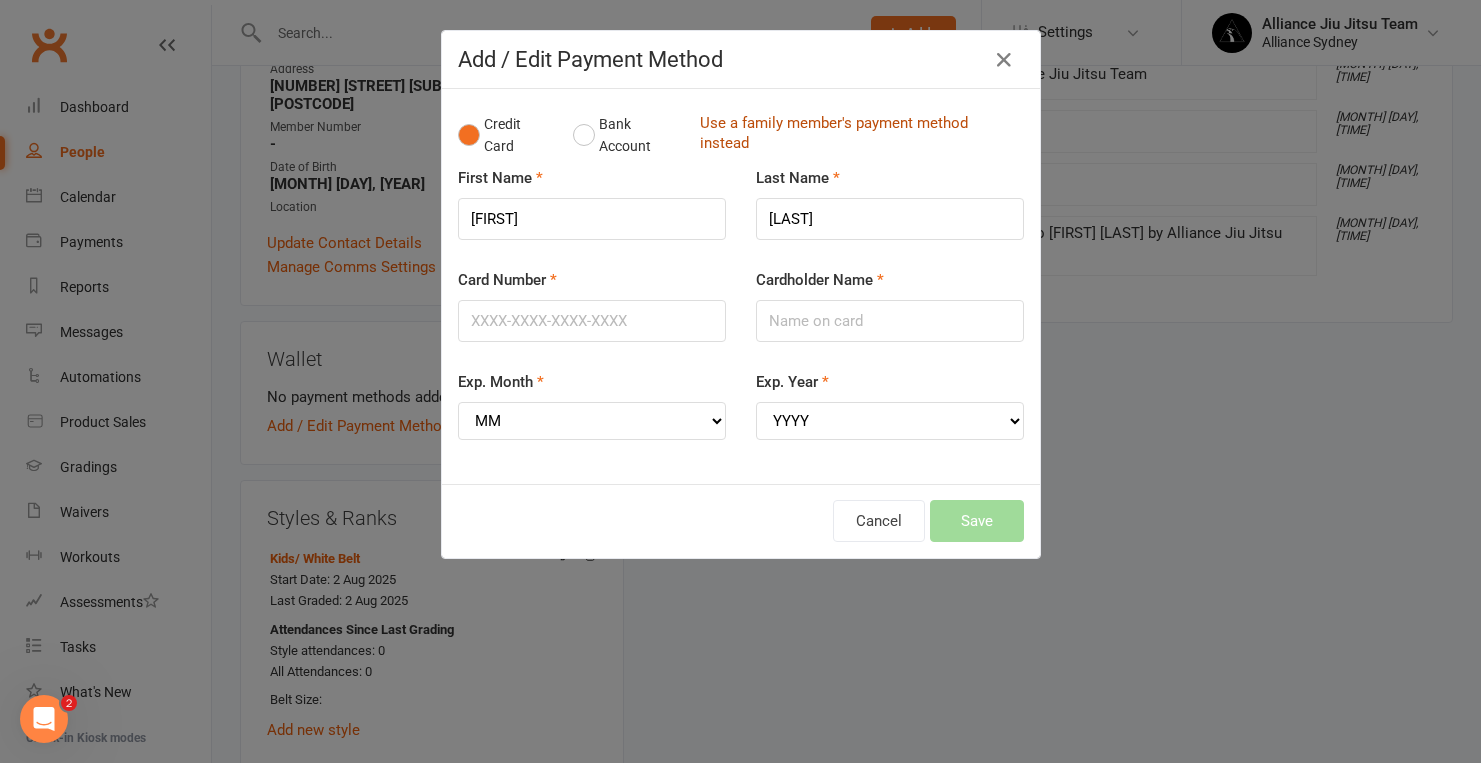 click on "Use a family member's payment method instead" at bounding box center (857, 135) 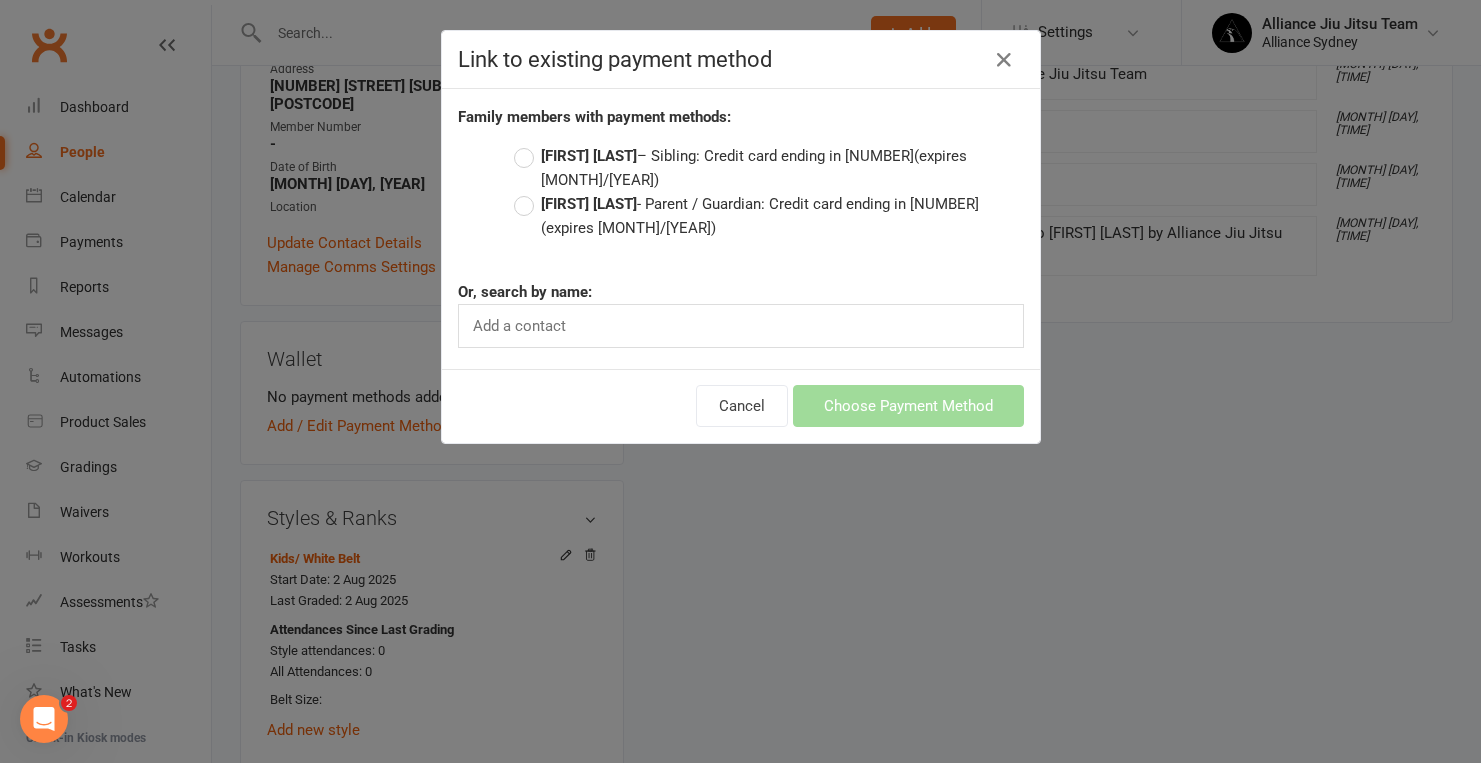 click on "[FIRST] [LAST]" at bounding box center (589, 204) 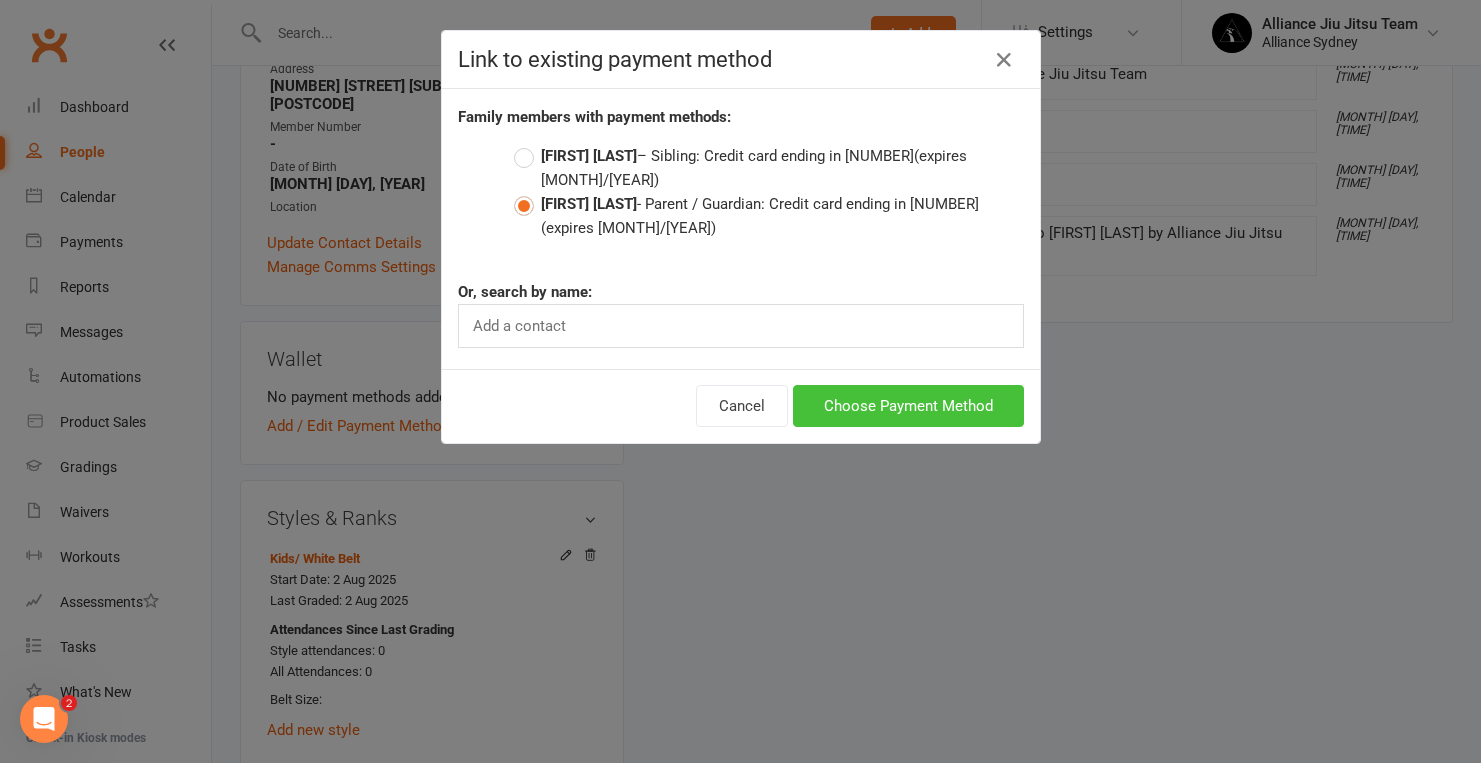 click on "Choose Payment Method" at bounding box center [908, 406] 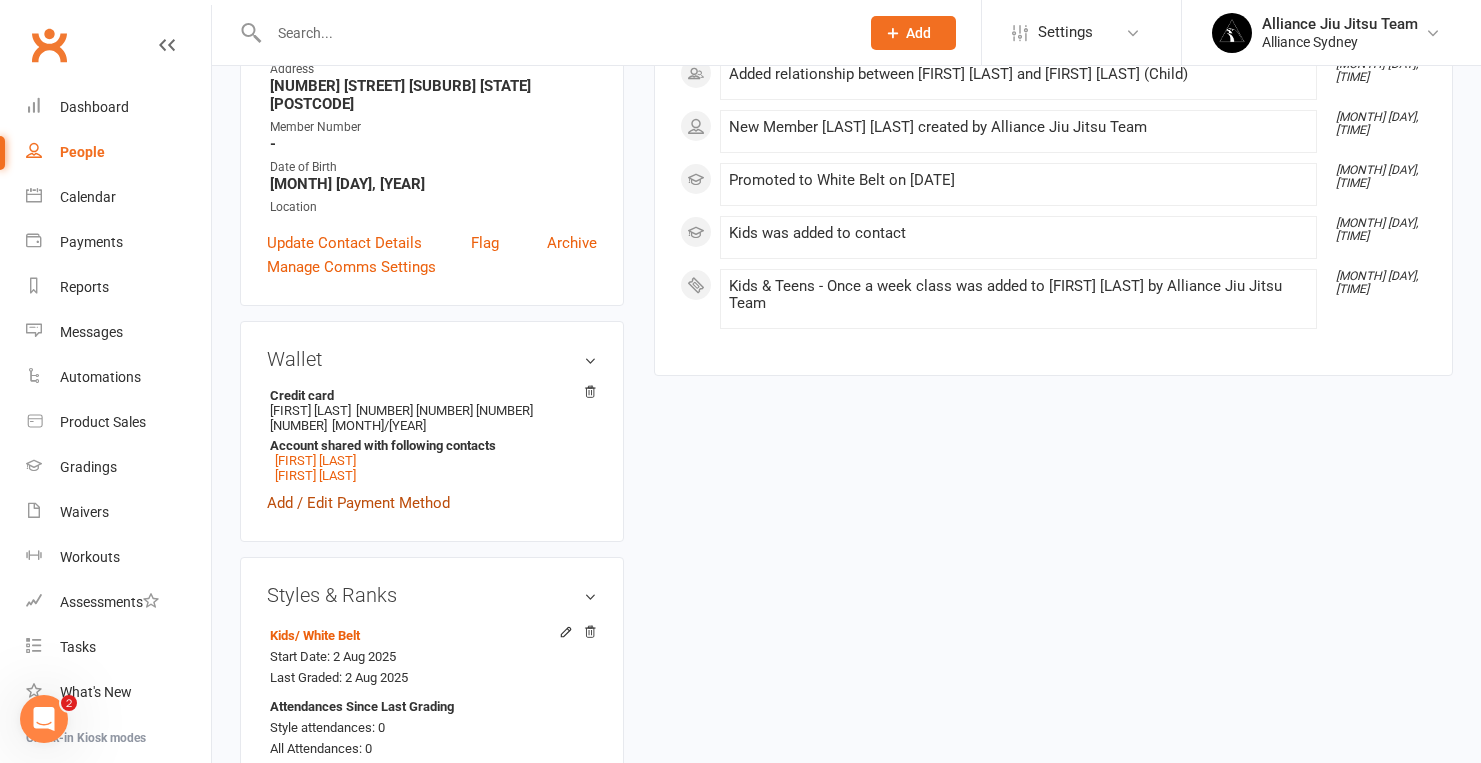click on "Add / Edit Payment Method" at bounding box center [358, 503] 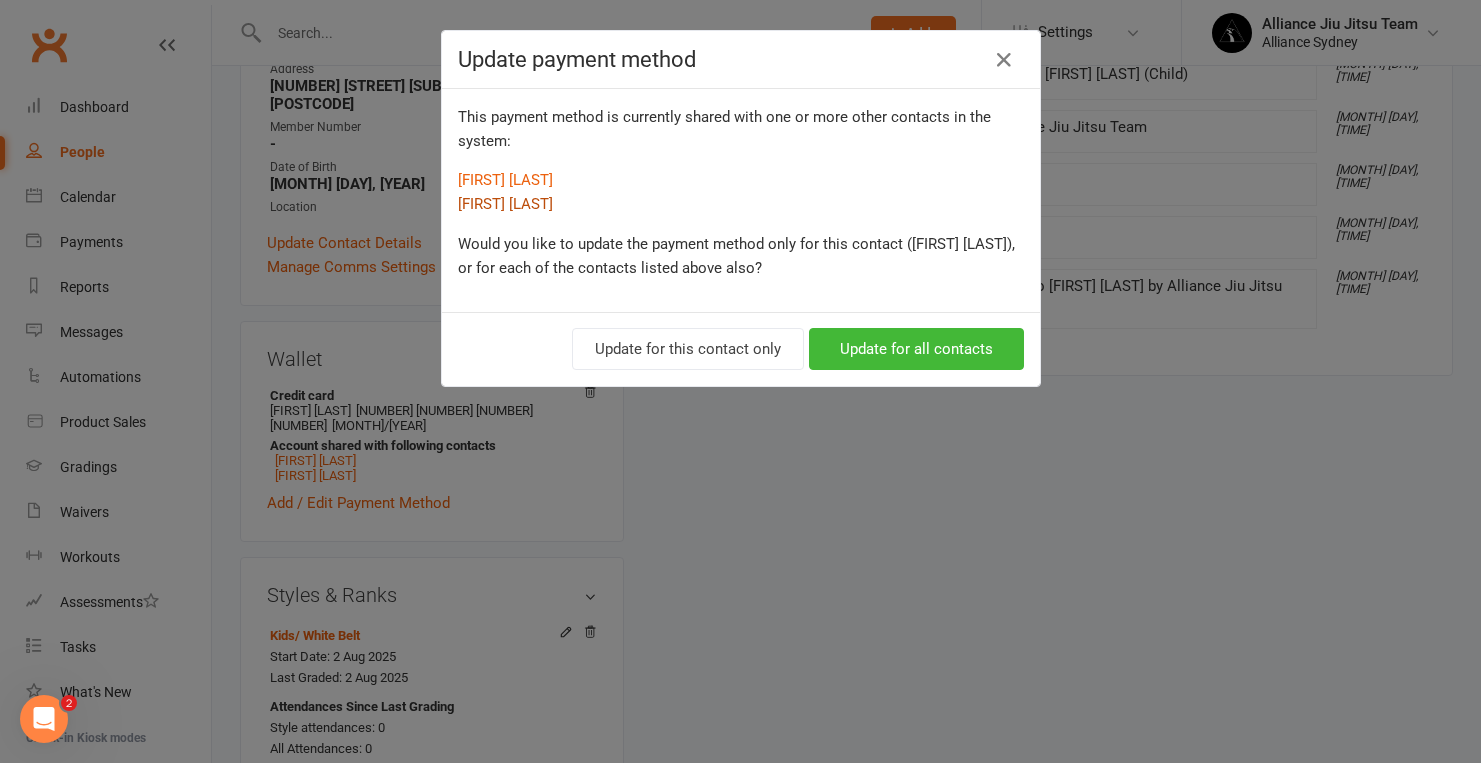 click on "[FIRST] [LAST]" at bounding box center [505, 204] 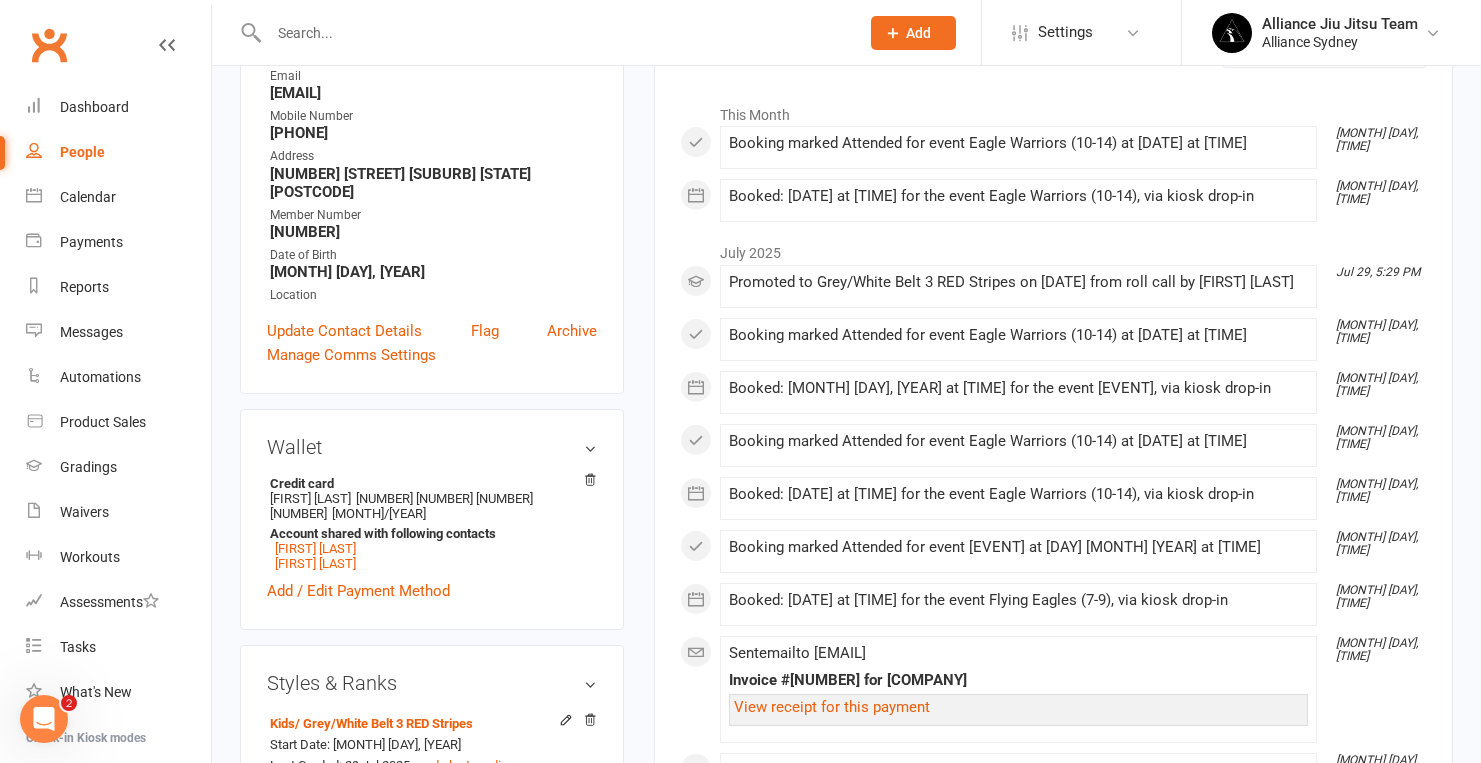scroll, scrollTop: 317, scrollLeft: 0, axis: vertical 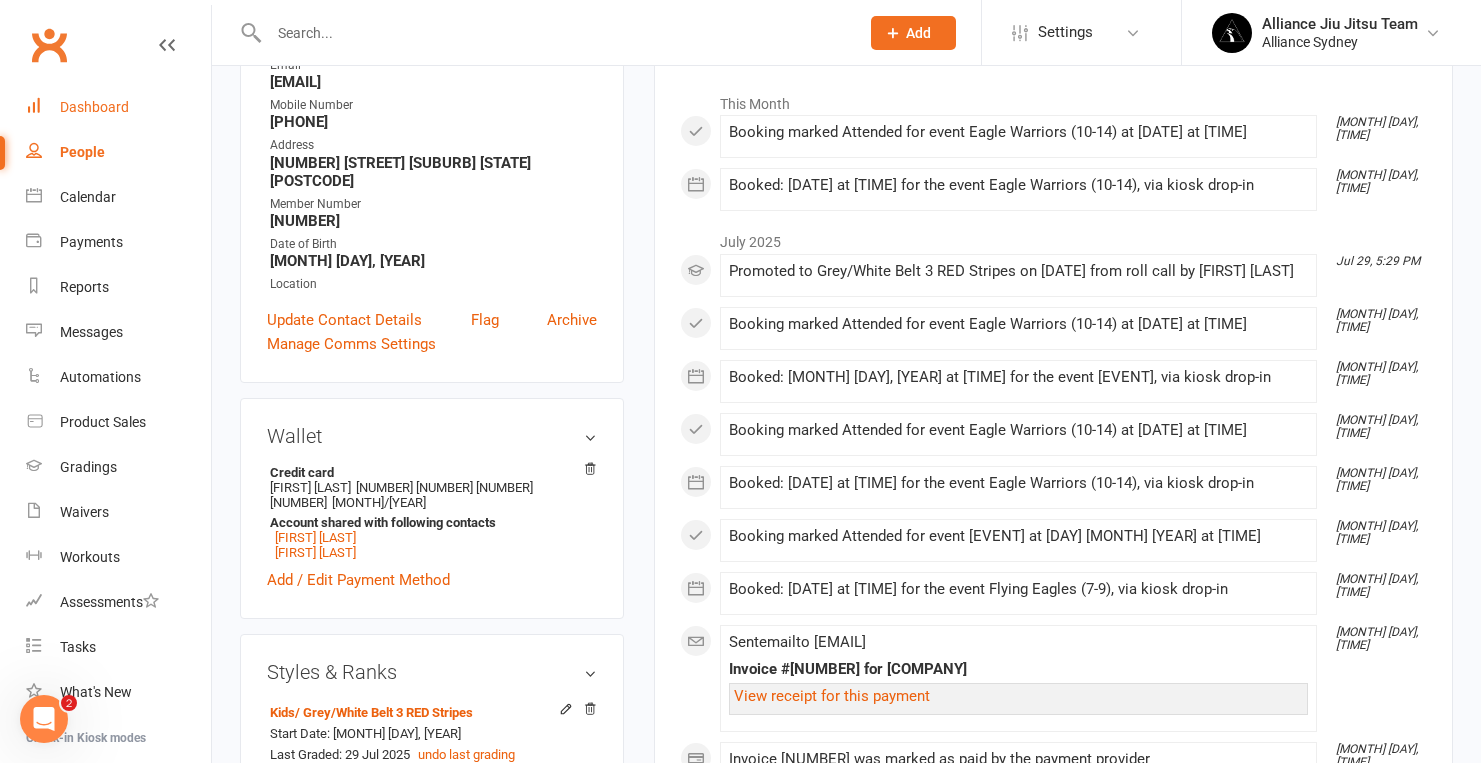 click on "Dashboard" at bounding box center [118, 107] 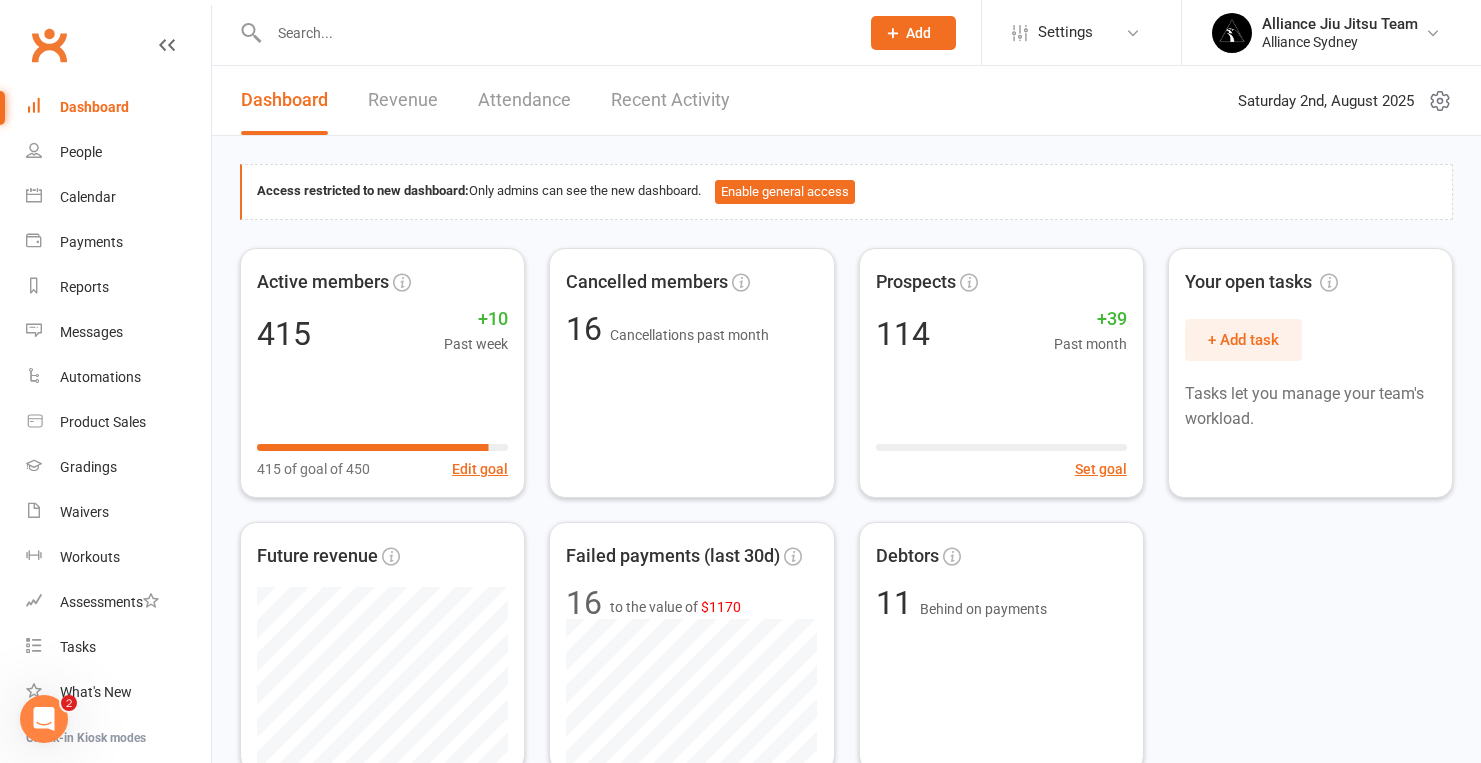 click on "Dashboard" at bounding box center (94, 107) 